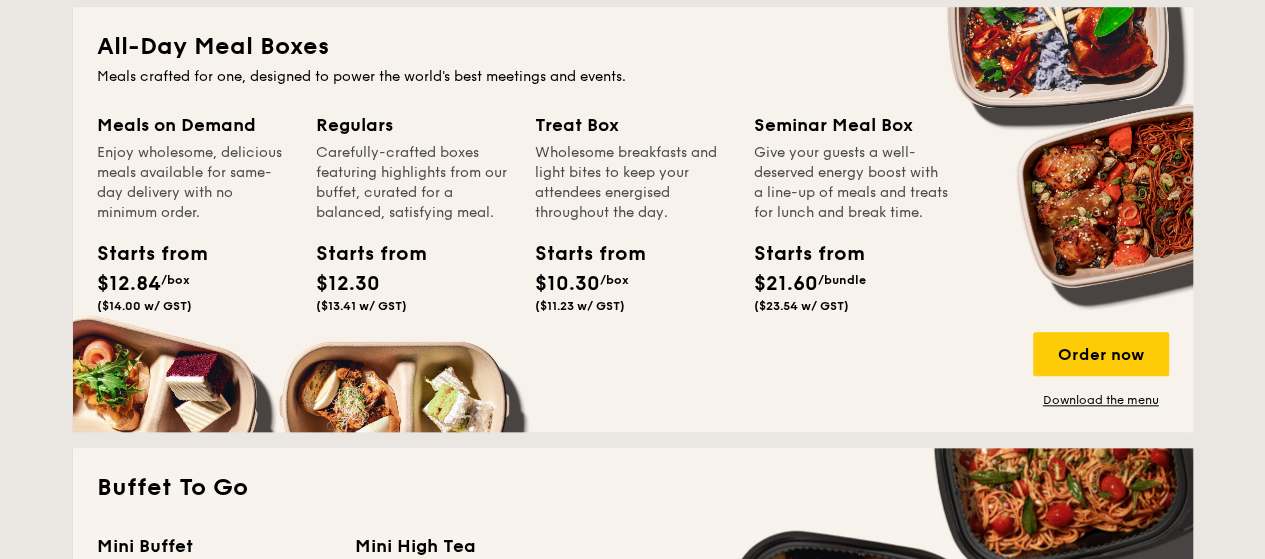 scroll, scrollTop: 0, scrollLeft: 0, axis: both 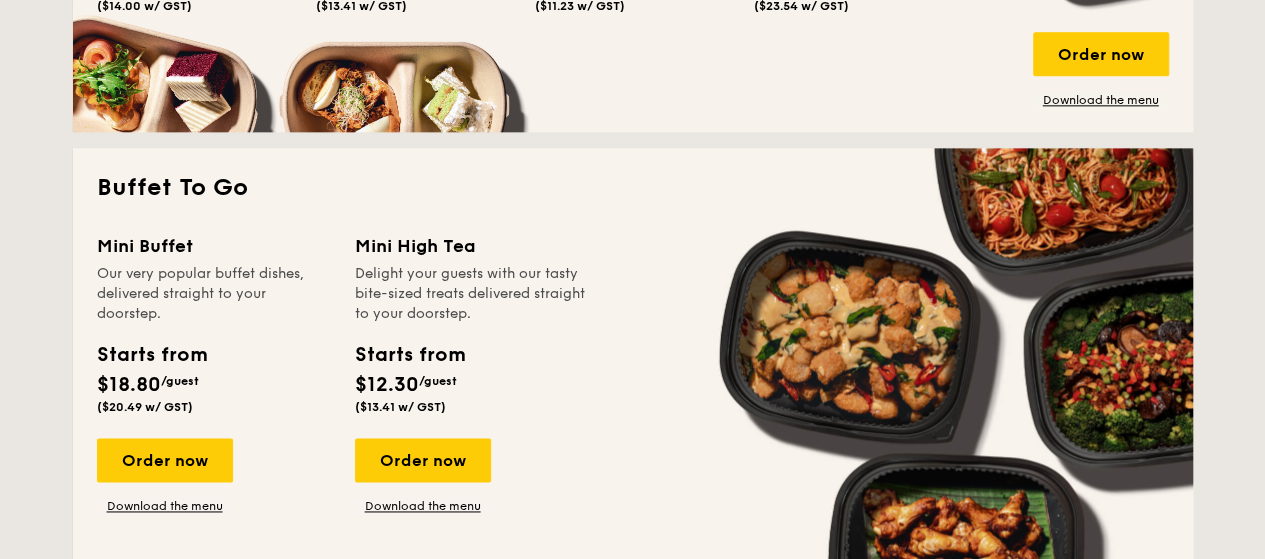 click on "Mini Buffet" at bounding box center (214, 246) 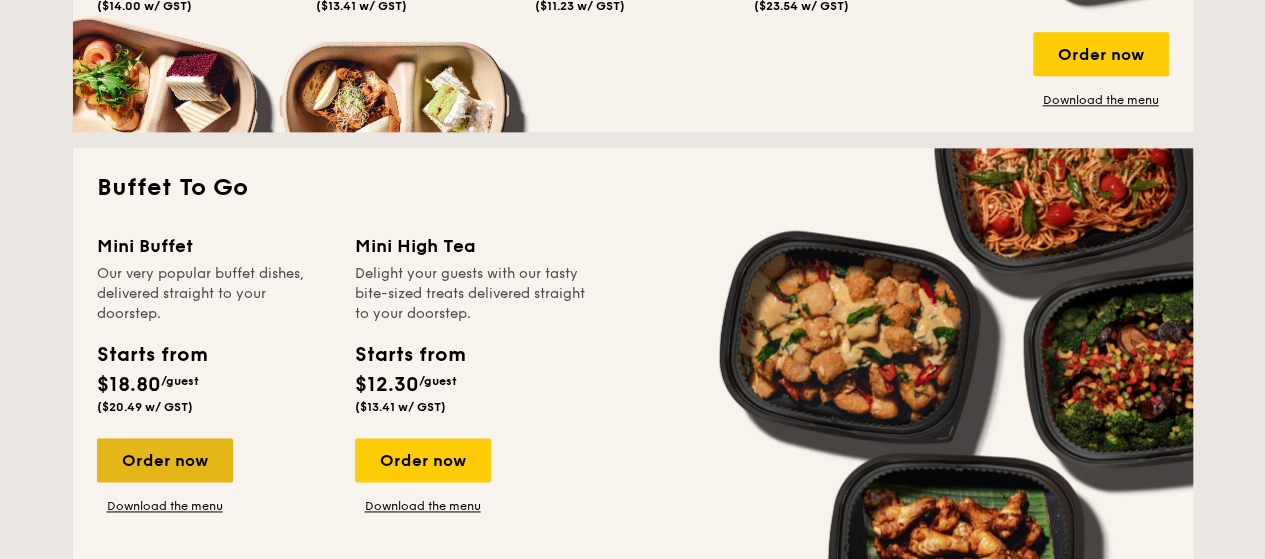 click on "Order now" at bounding box center [165, 460] 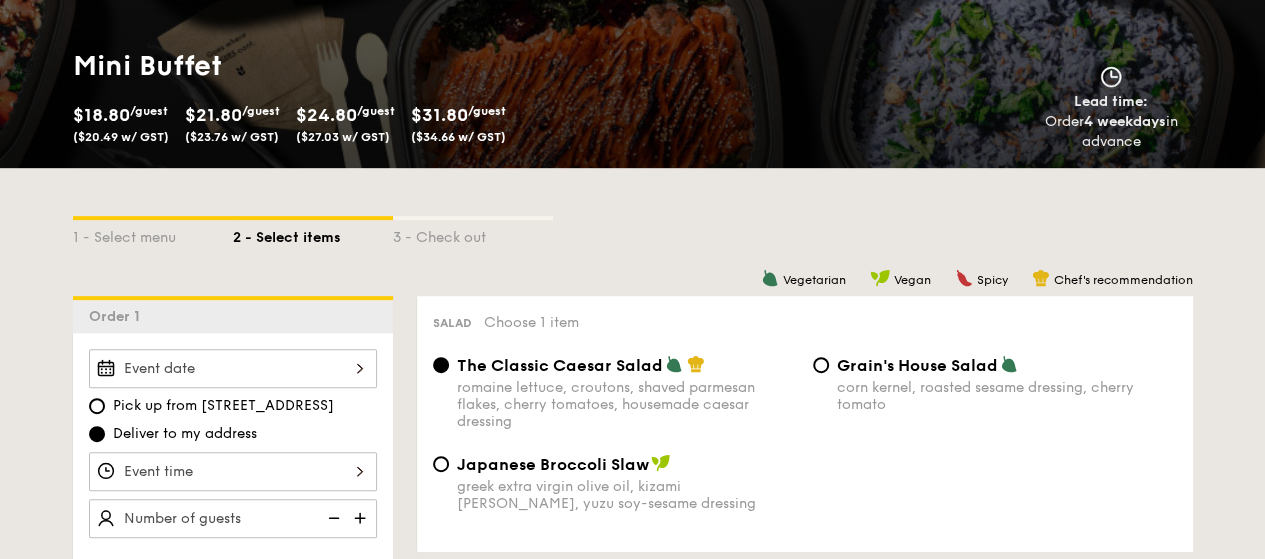 scroll, scrollTop: 300, scrollLeft: 0, axis: vertical 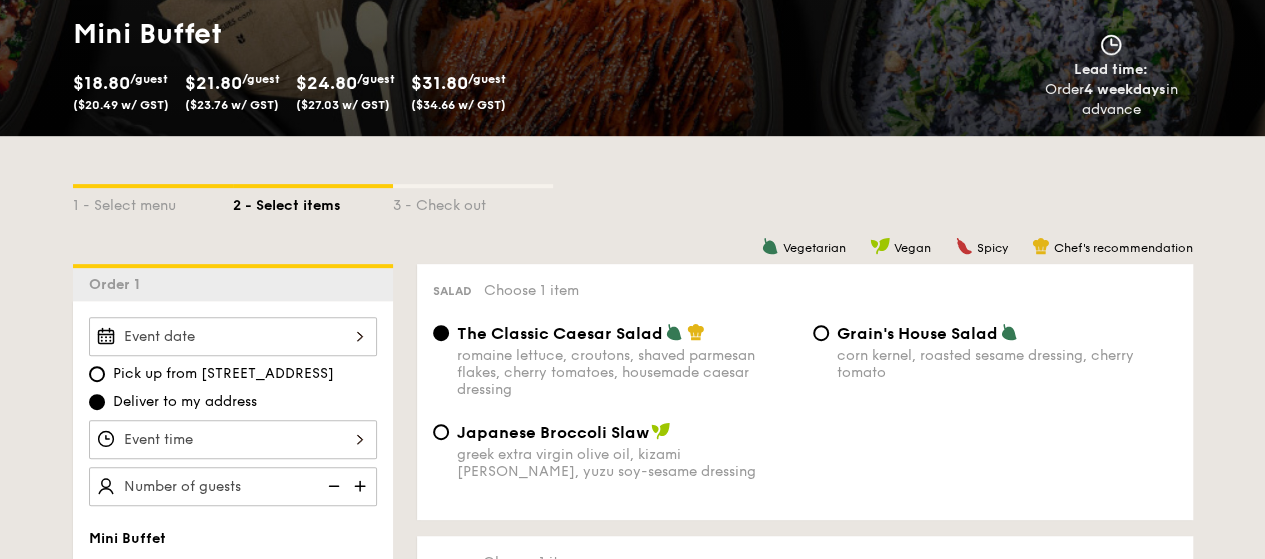 click at bounding box center (233, 336) 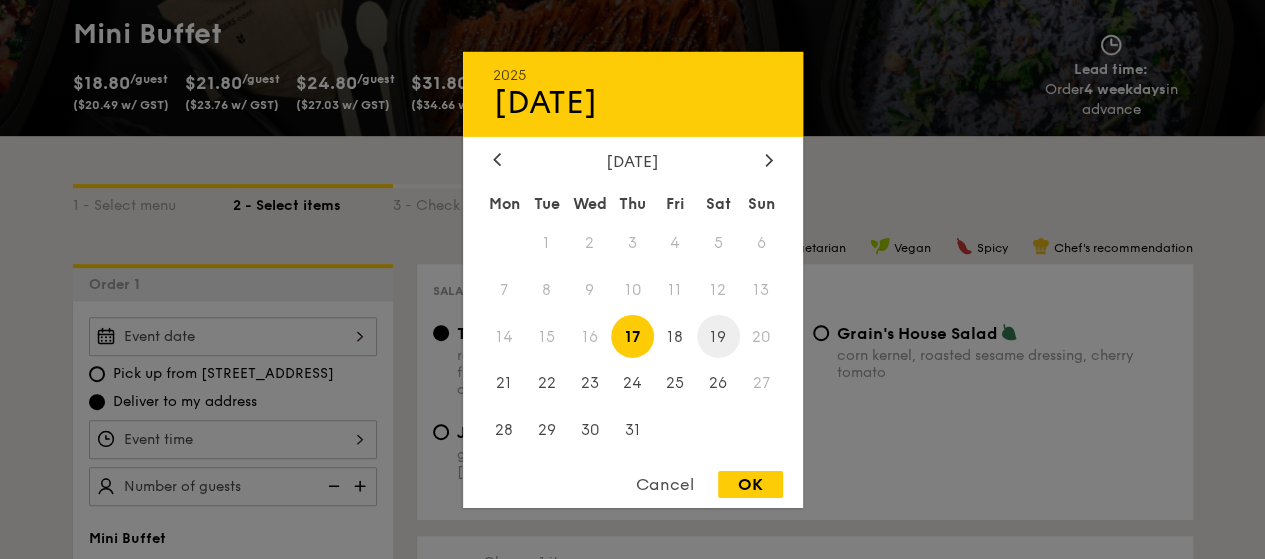 click on "19" at bounding box center (718, 336) 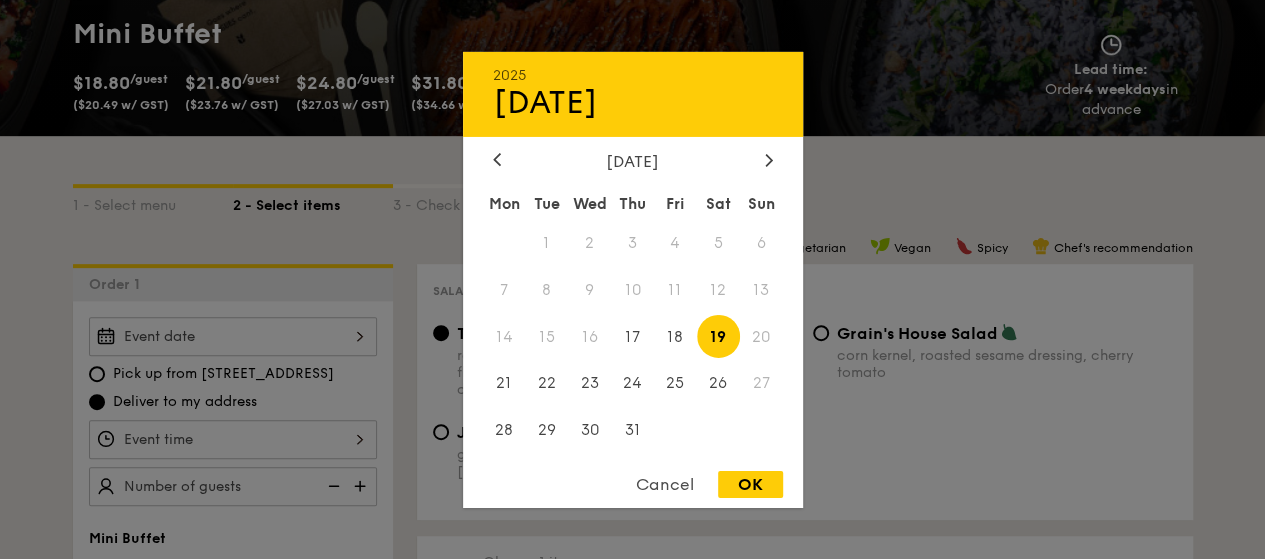 click on "OK" at bounding box center (750, 484) 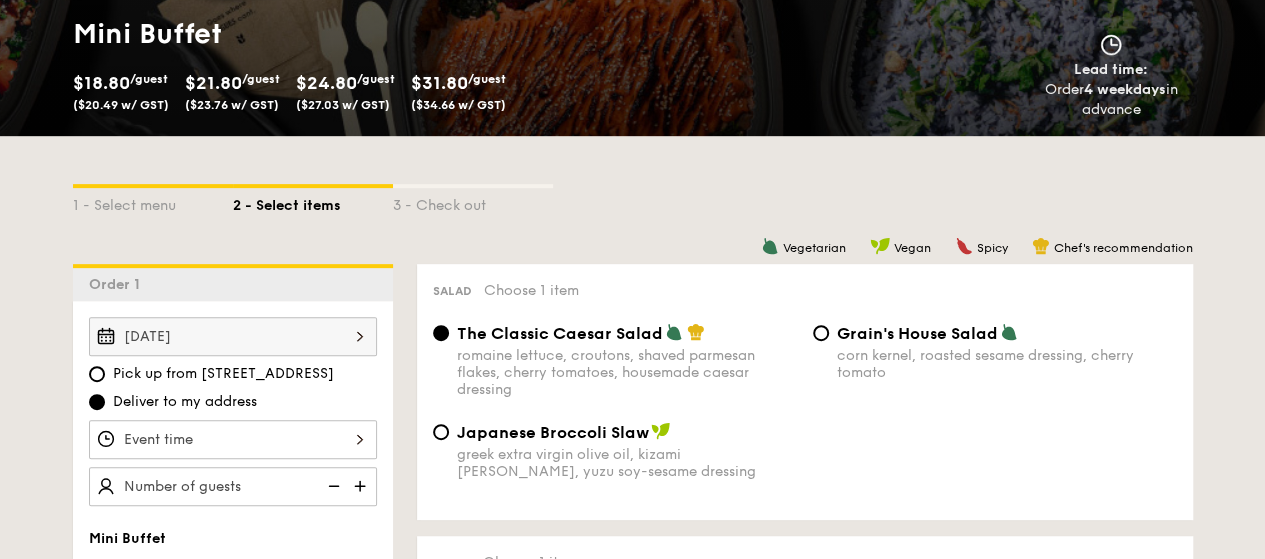 click at bounding box center (233, 439) 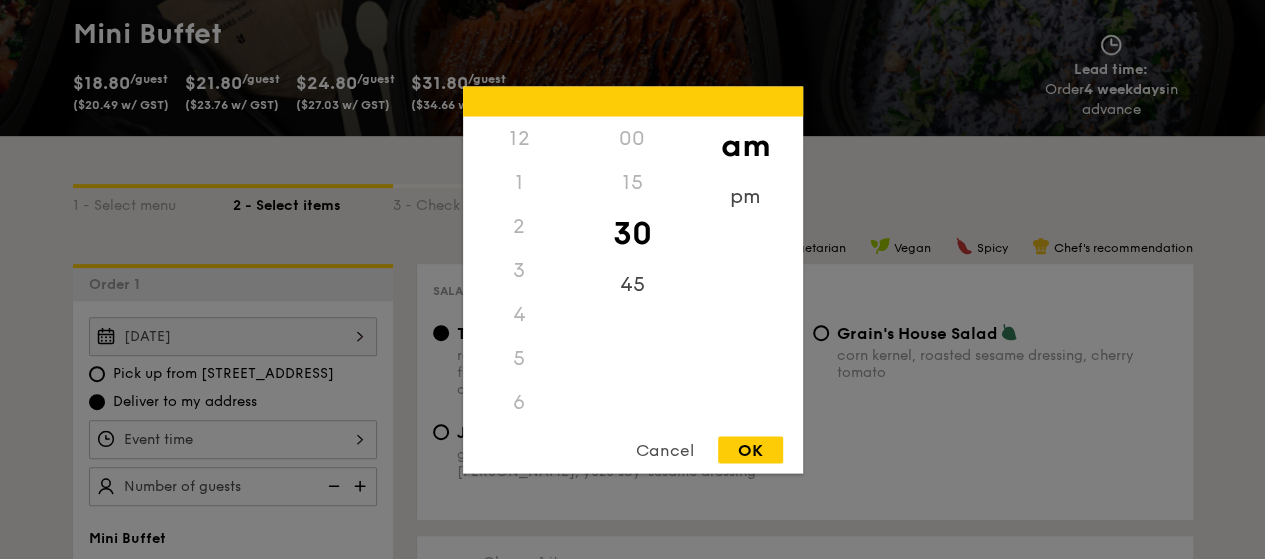 scroll, scrollTop: 220, scrollLeft: 0, axis: vertical 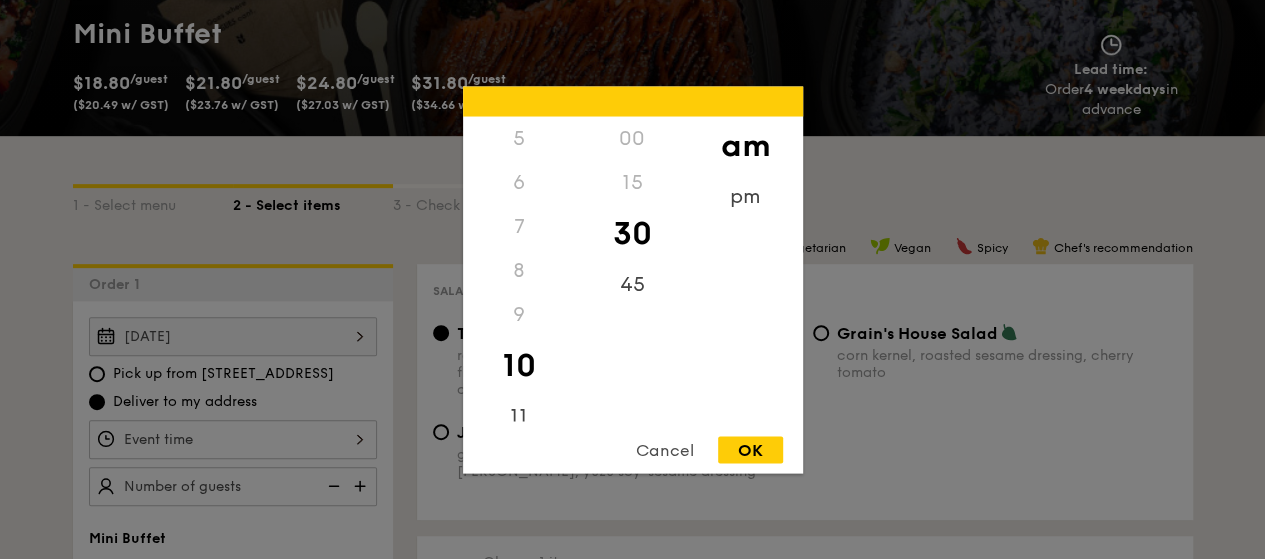click on "9" at bounding box center [519, 314] 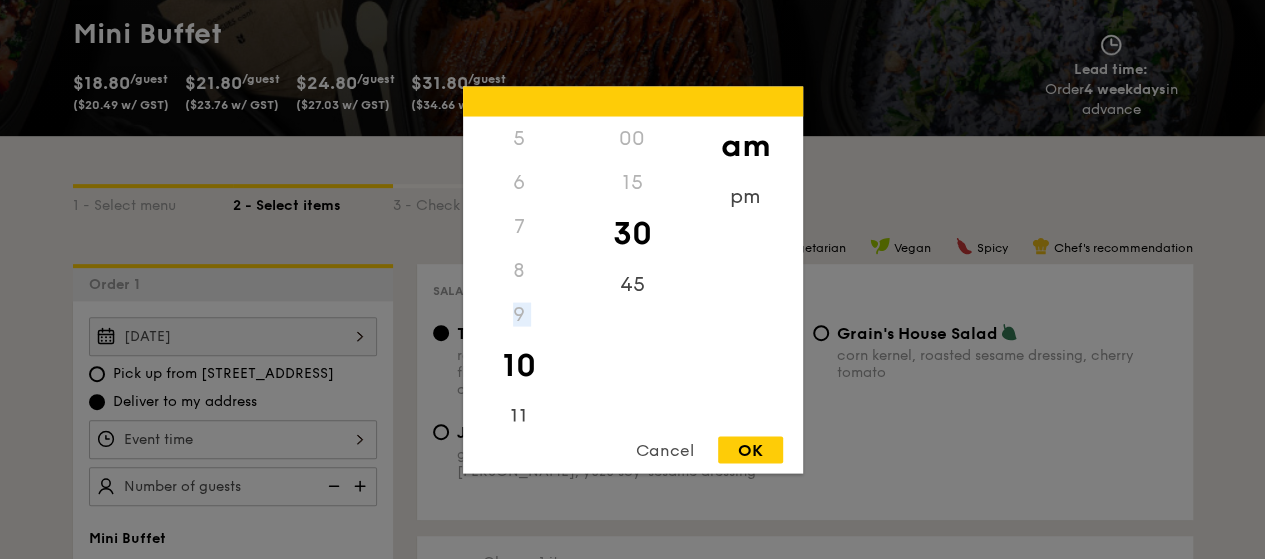 click on "9" at bounding box center [519, 314] 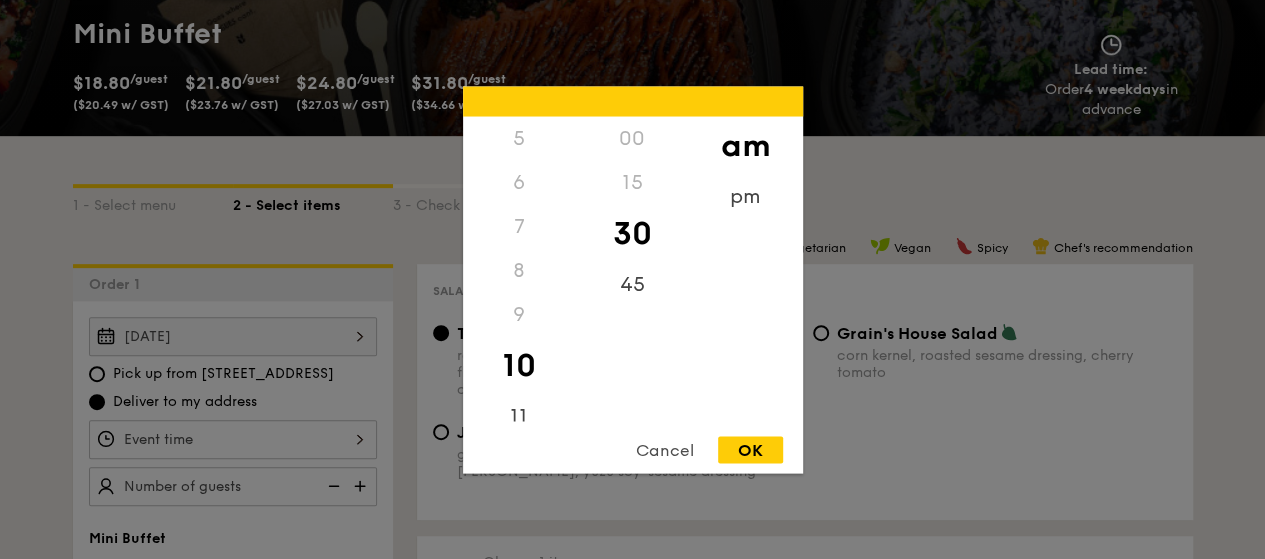 click on "8" at bounding box center (519, 270) 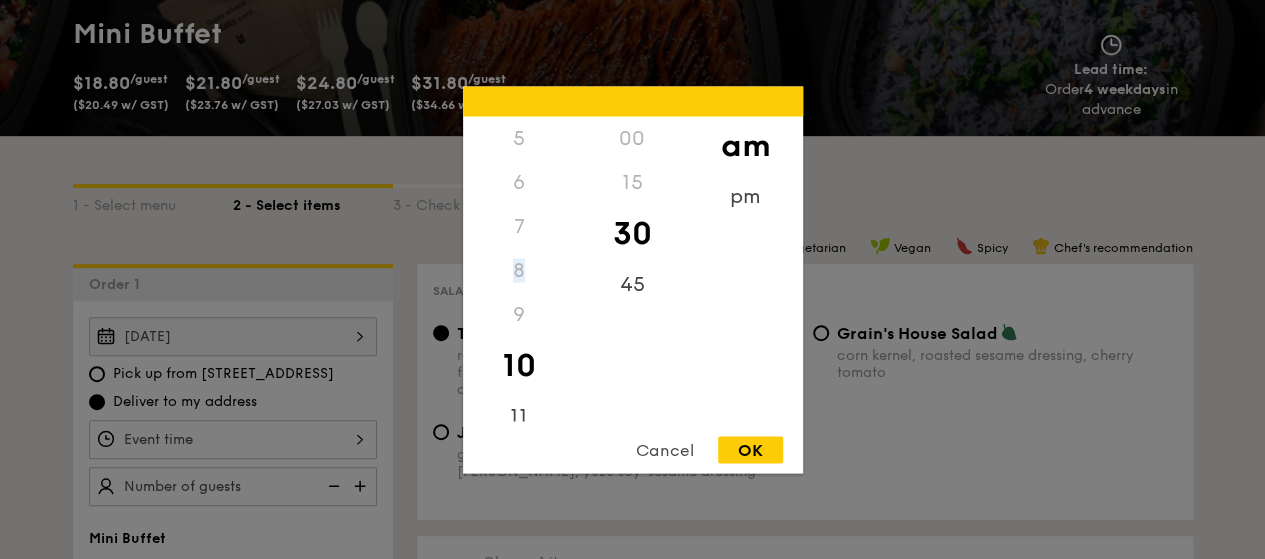 drag, startPoint x: 518, startPoint y: 237, endPoint x: 520, endPoint y: 273, distance: 36.05551 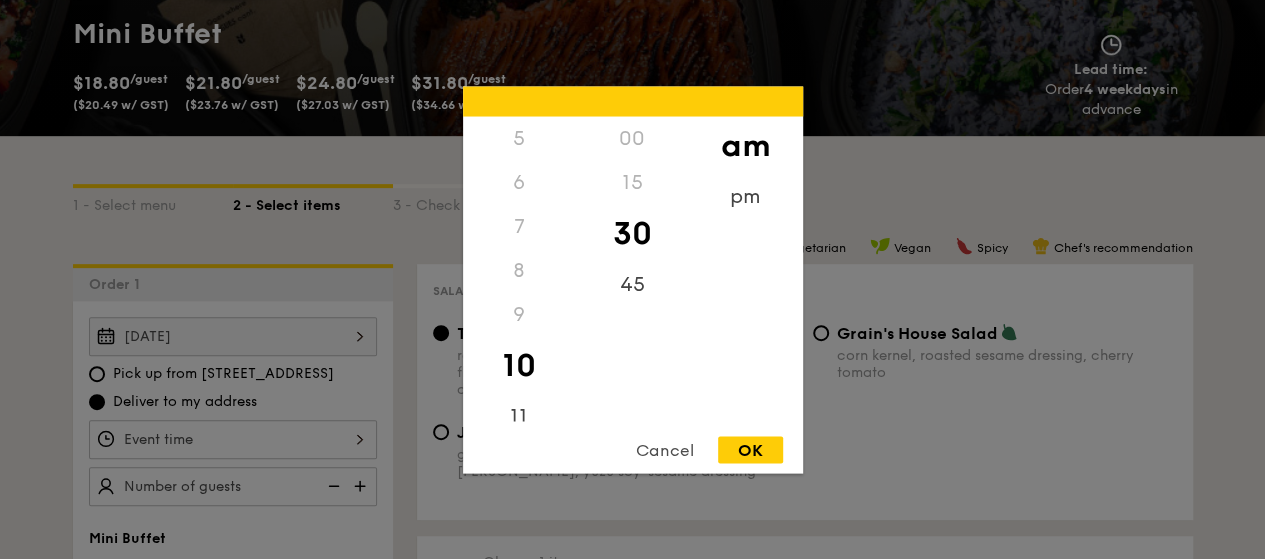 click on "9" at bounding box center (519, 314) 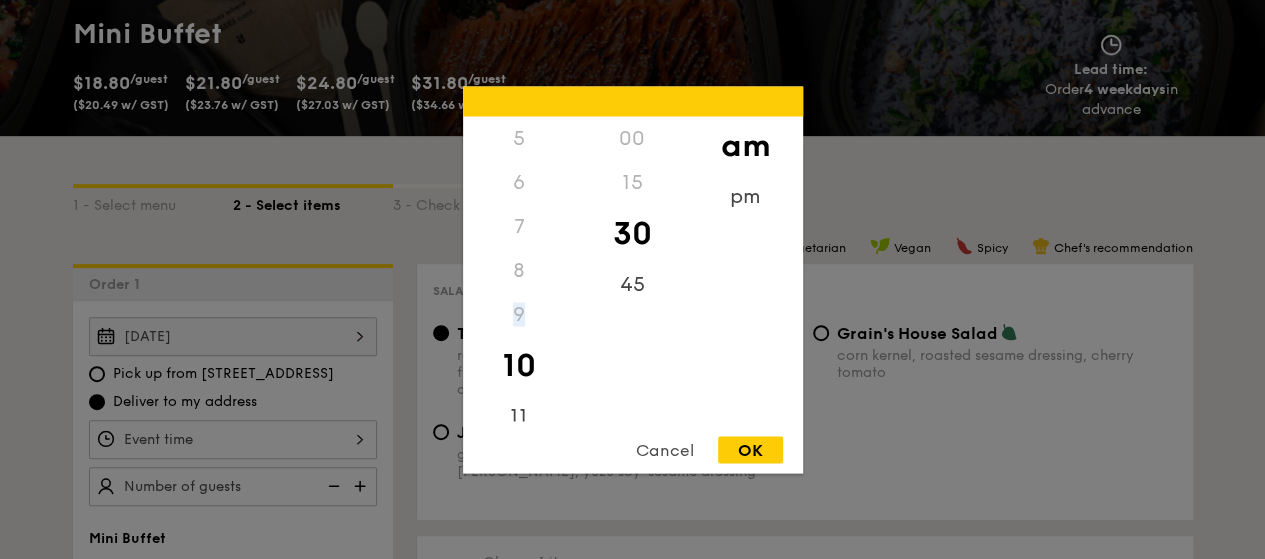 click on "9" at bounding box center (519, 314) 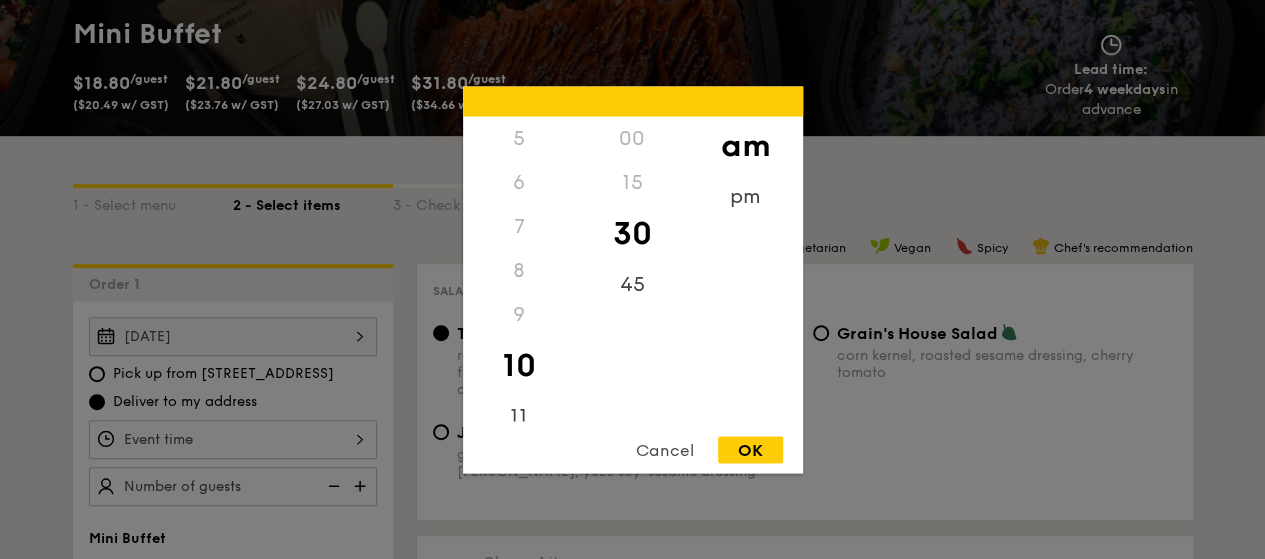click on "8" at bounding box center (519, 270) 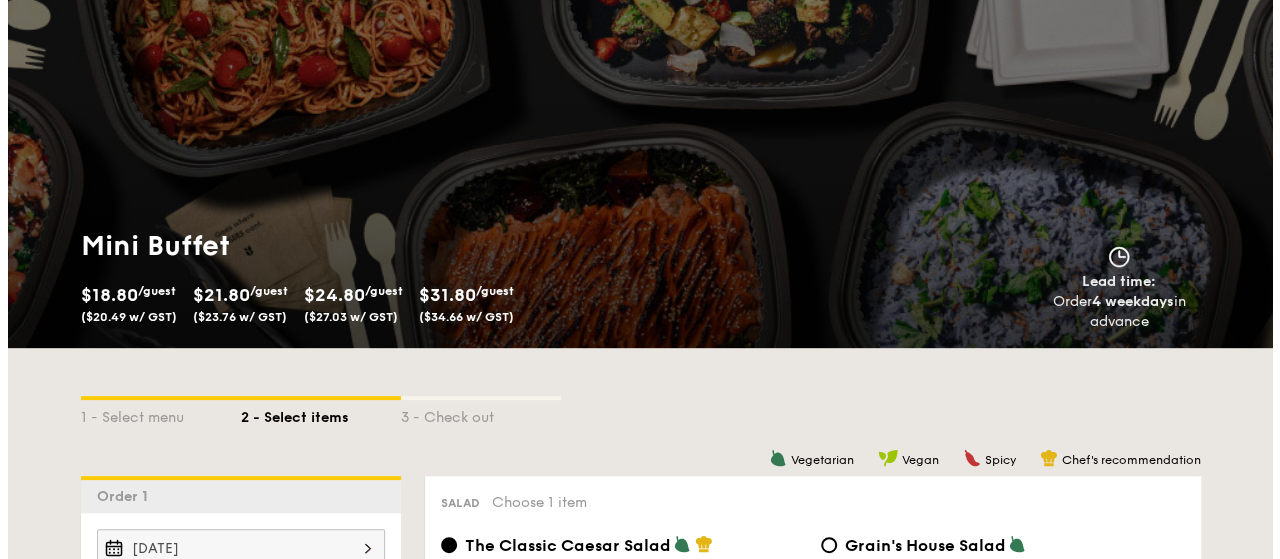 scroll, scrollTop: 0, scrollLeft: 0, axis: both 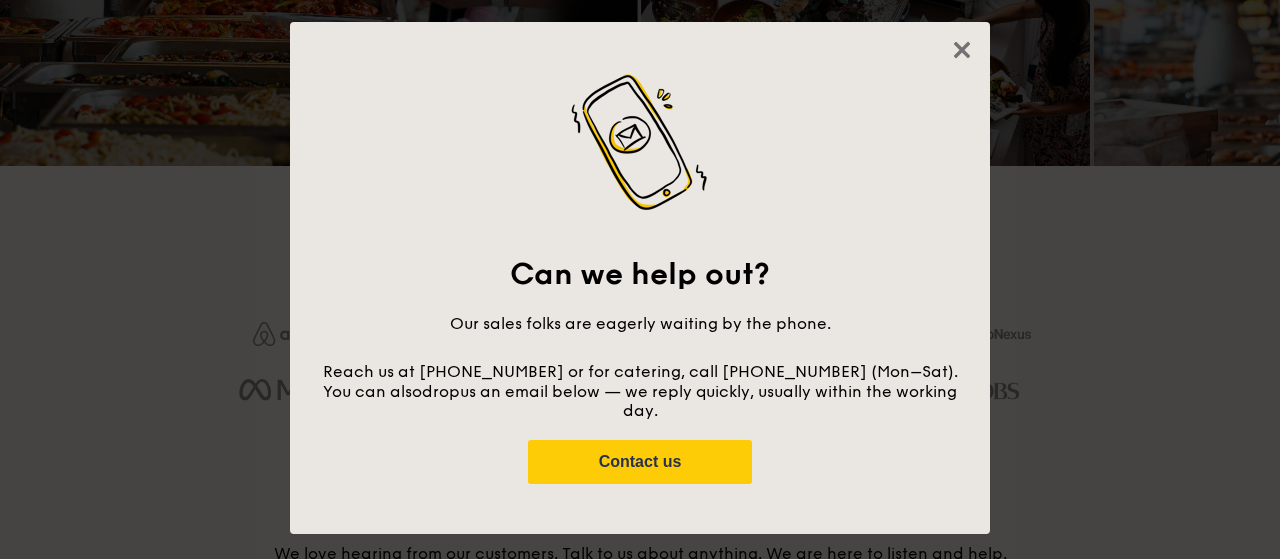 drag, startPoint x: 966, startPoint y: 43, endPoint x: 876, endPoint y: 84, distance: 98.89894 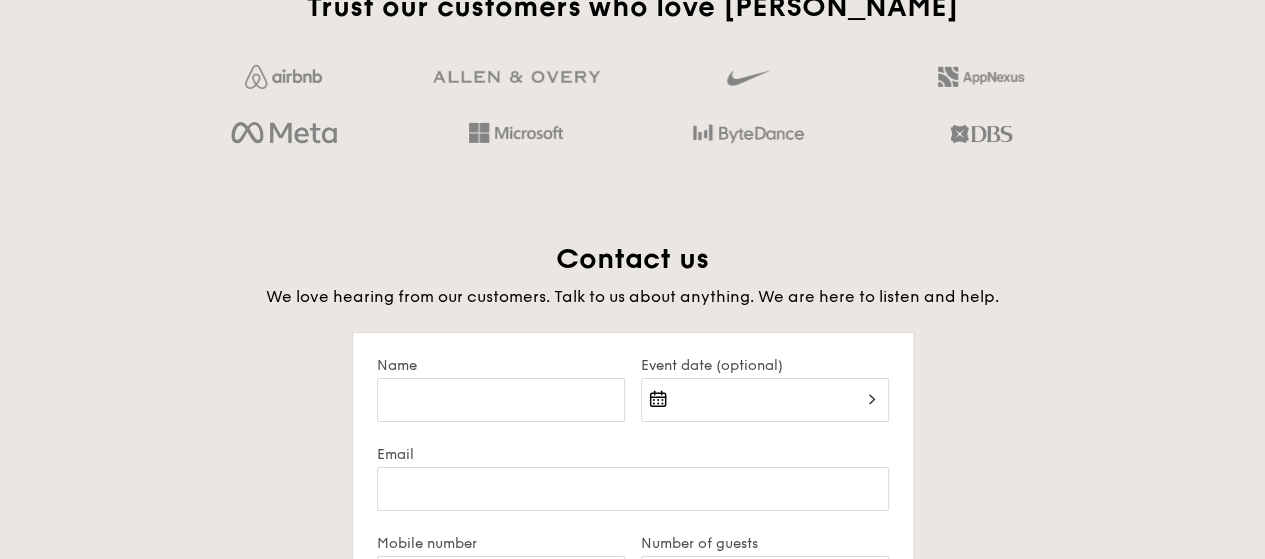 scroll, scrollTop: 3344, scrollLeft: 0, axis: vertical 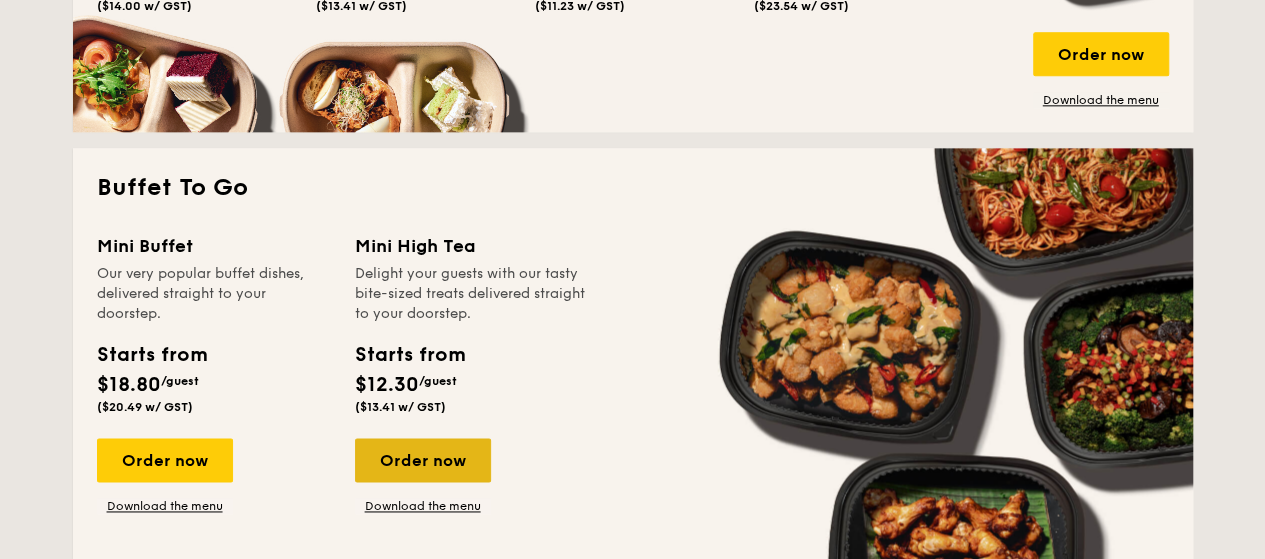 click on "Order now" at bounding box center [423, 460] 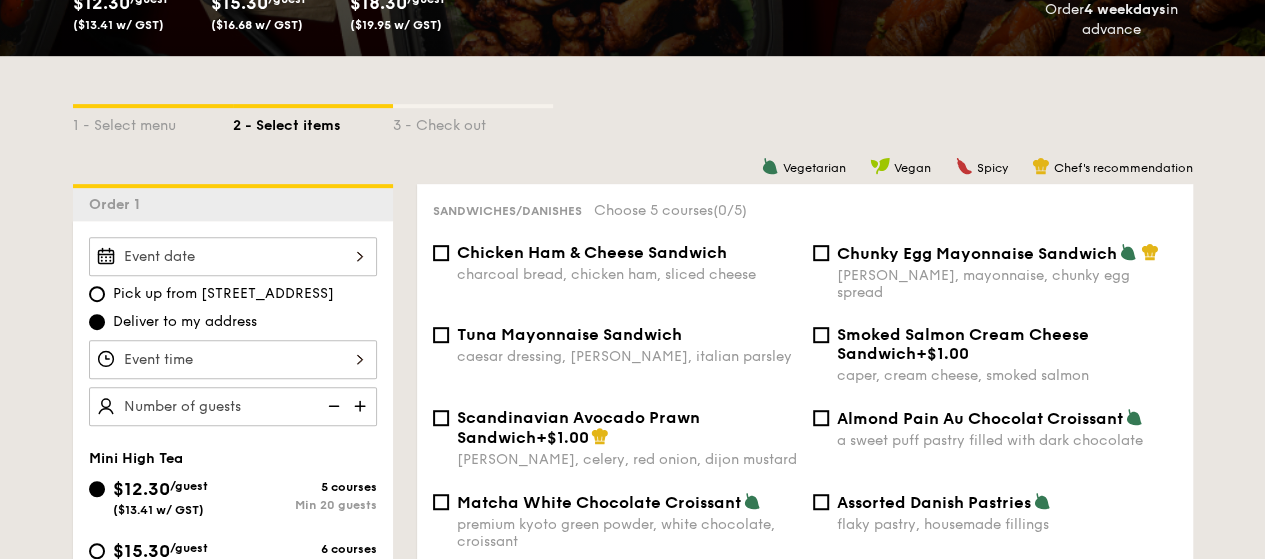 scroll, scrollTop: 400, scrollLeft: 0, axis: vertical 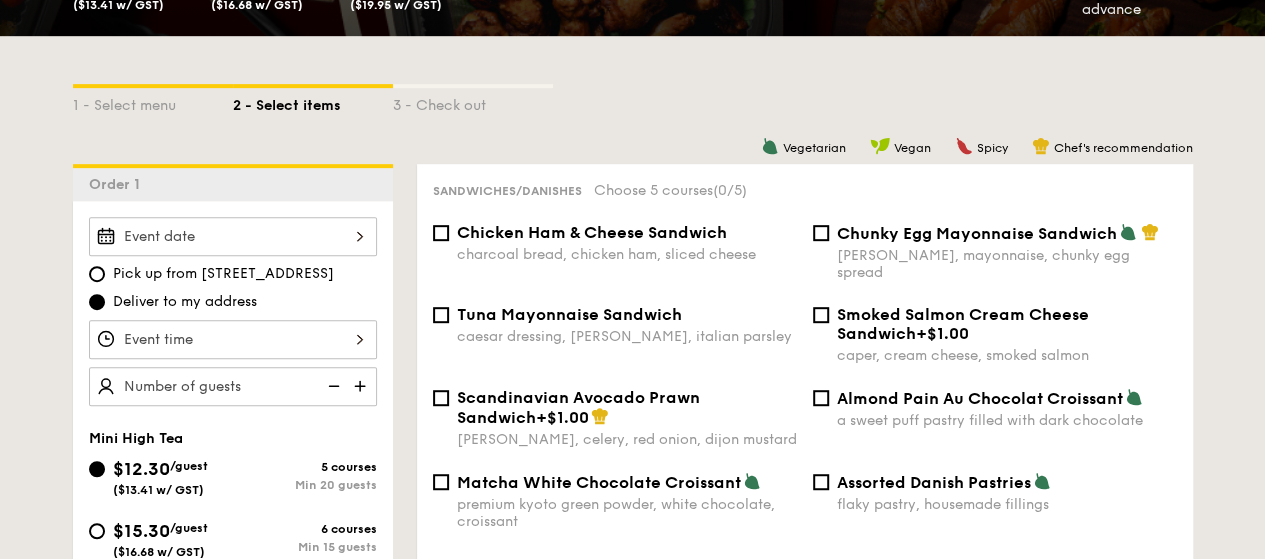 click at bounding box center [233, 236] 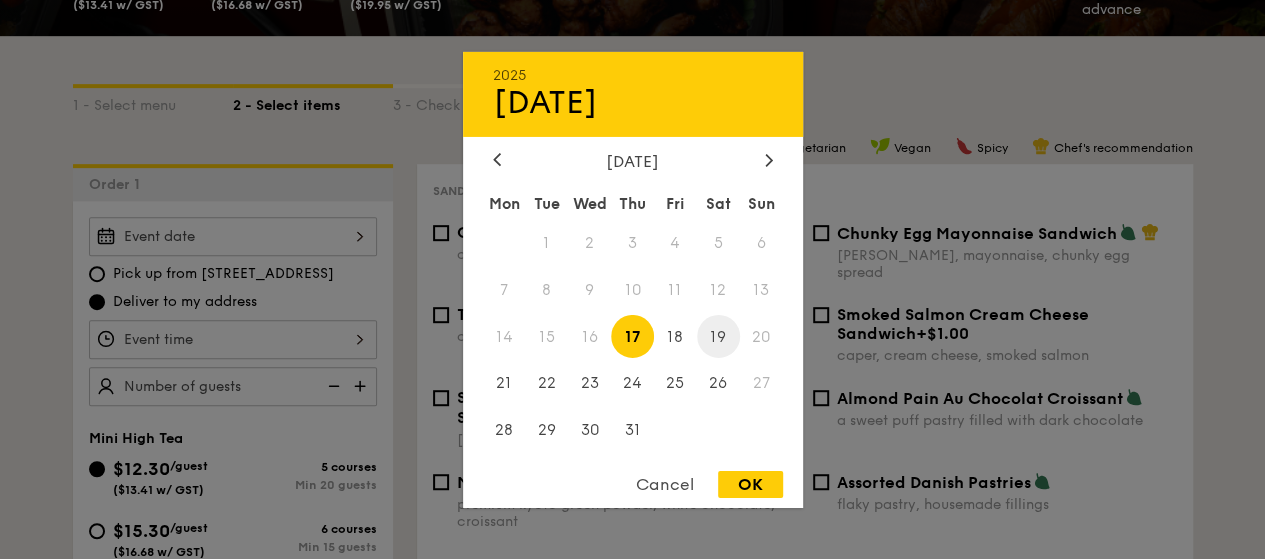 click on "19" at bounding box center [718, 336] 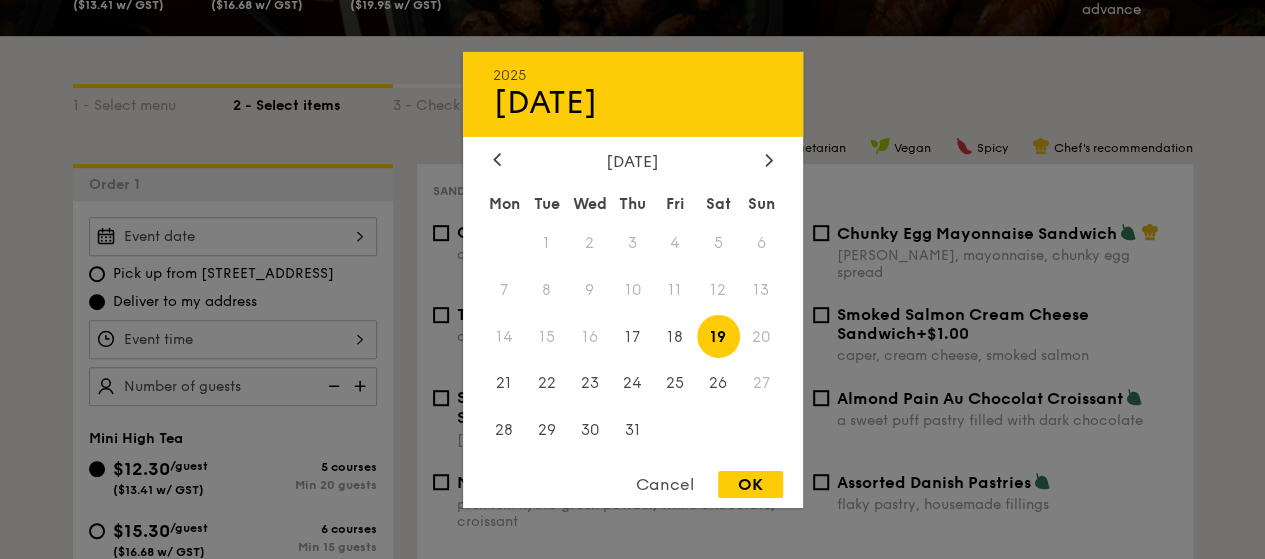 click on "OK" at bounding box center [750, 484] 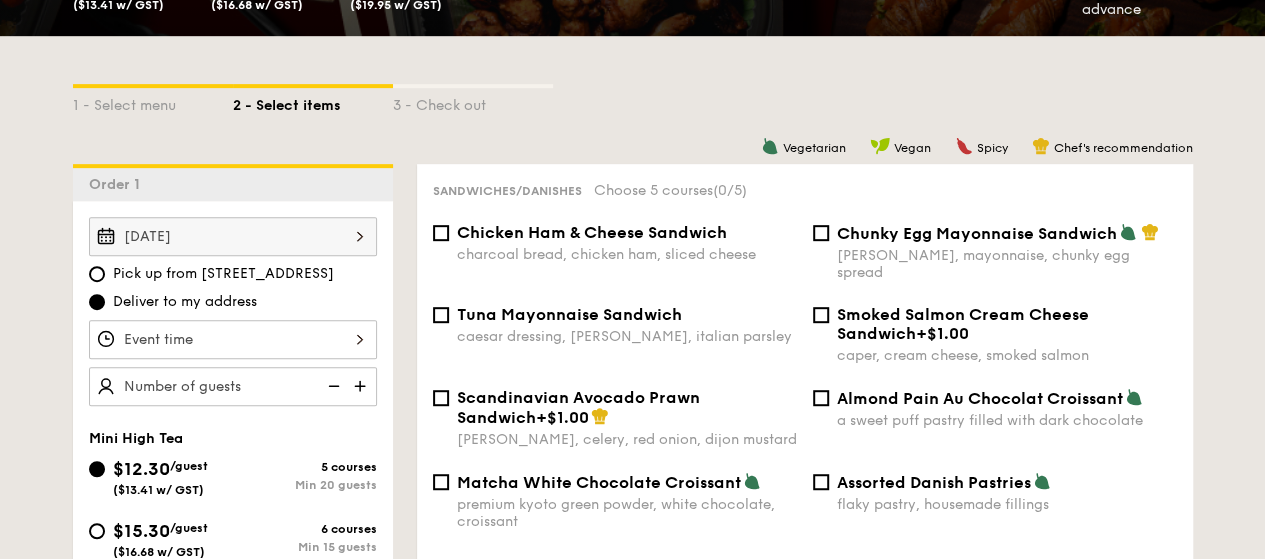 click at bounding box center (233, 339) 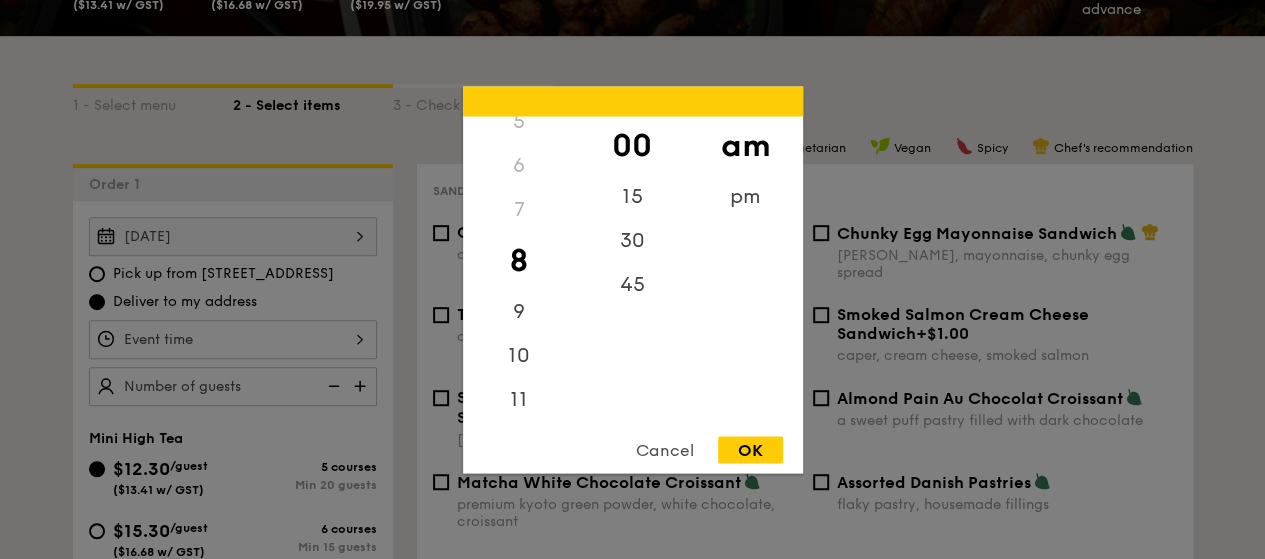scroll, scrollTop: 236, scrollLeft: 0, axis: vertical 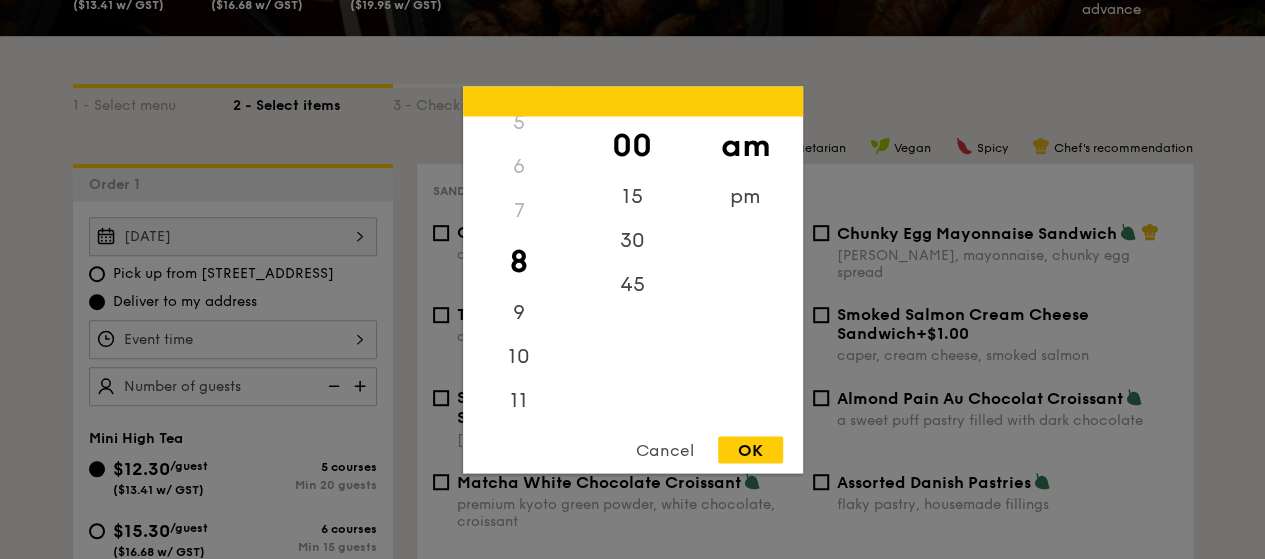click at bounding box center [632, 279] 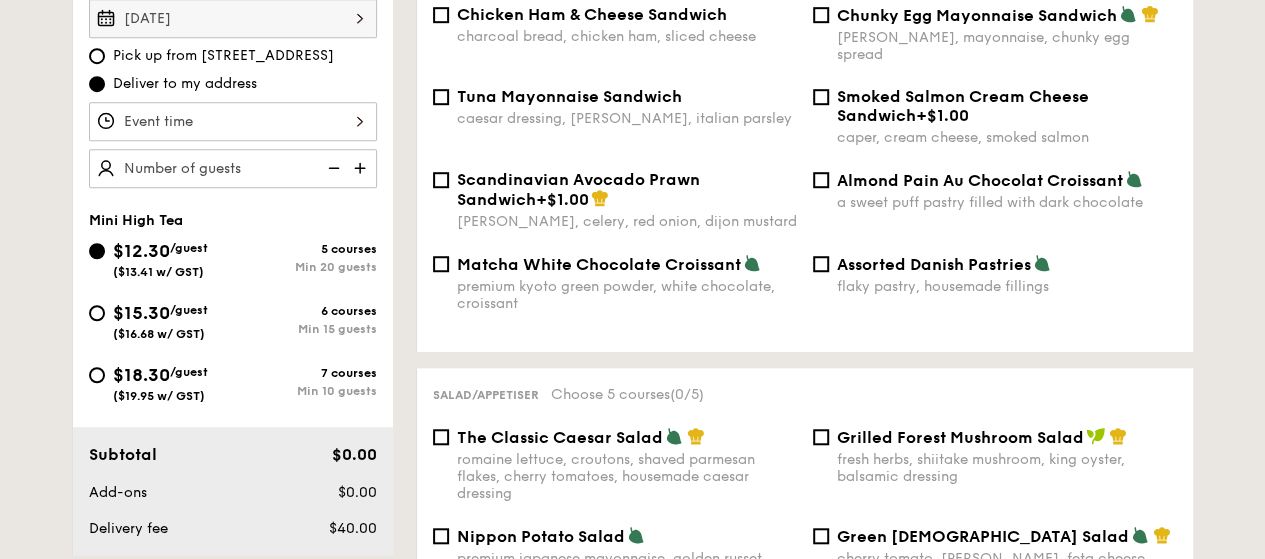 scroll, scrollTop: 600, scrollLeft: 0, axis: vertical 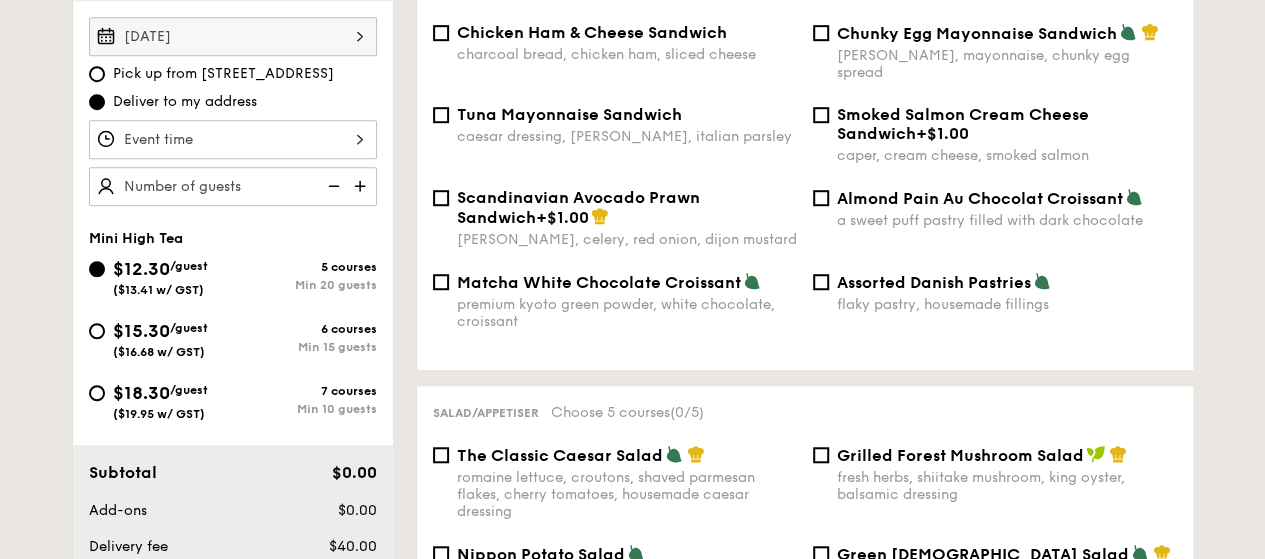 click on "$15.30
/guest
($16.68 w/ GST)" at bounding box center (160, 338) 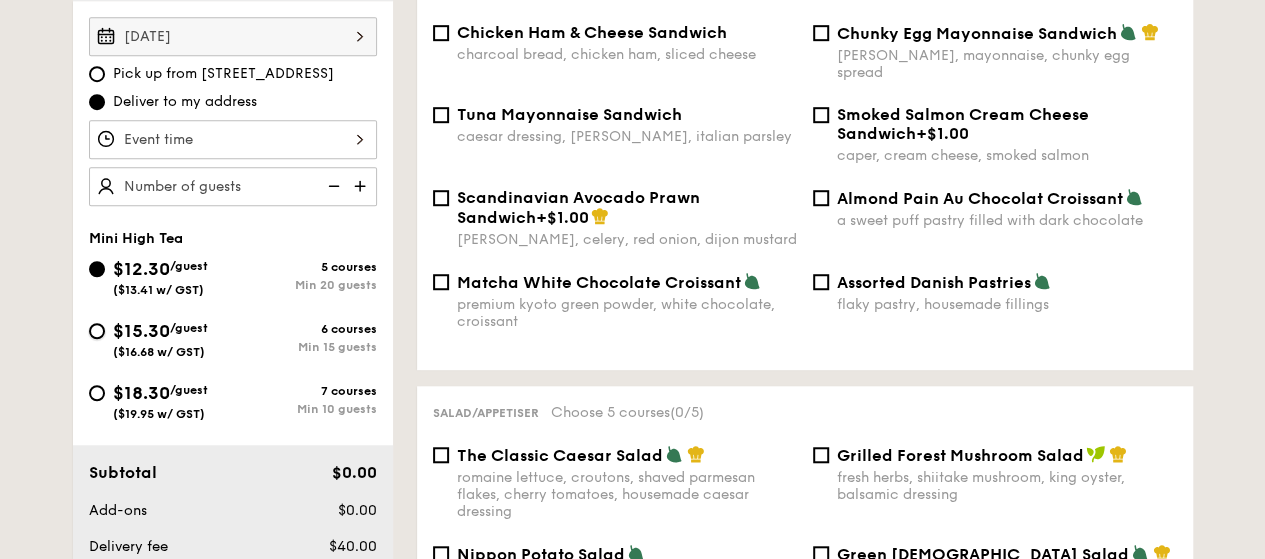 click on "$15.30
/guest
($16.68 w/ GST)
6 courses
Min 15 guests" at bounding box center (97, 331) 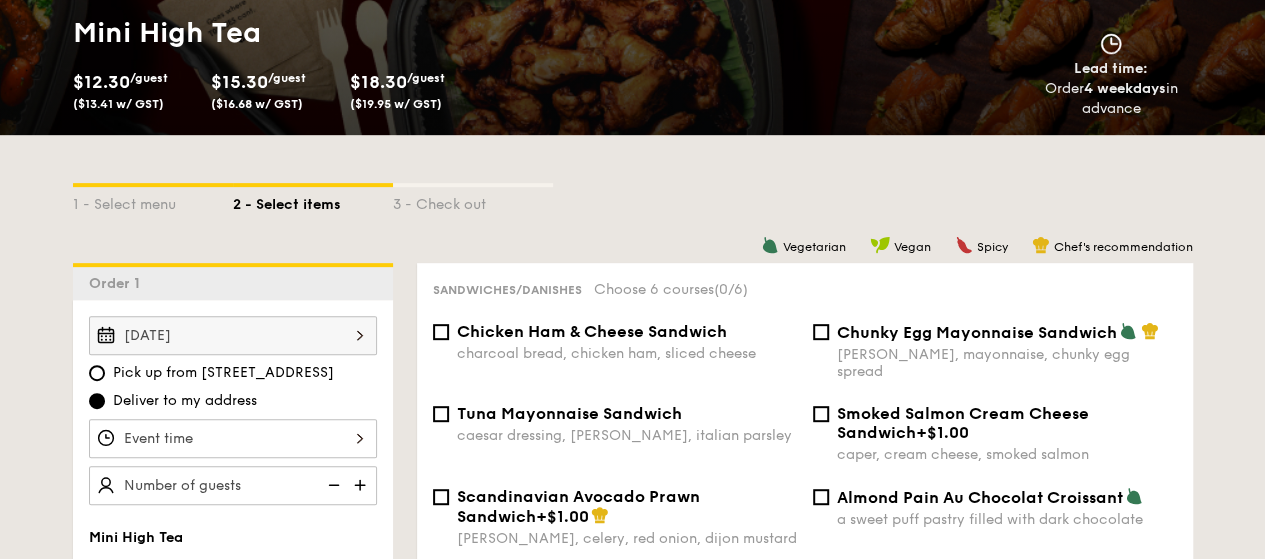 scroll, scrollTop: 300, scrollLeft: 0, axis: vertical 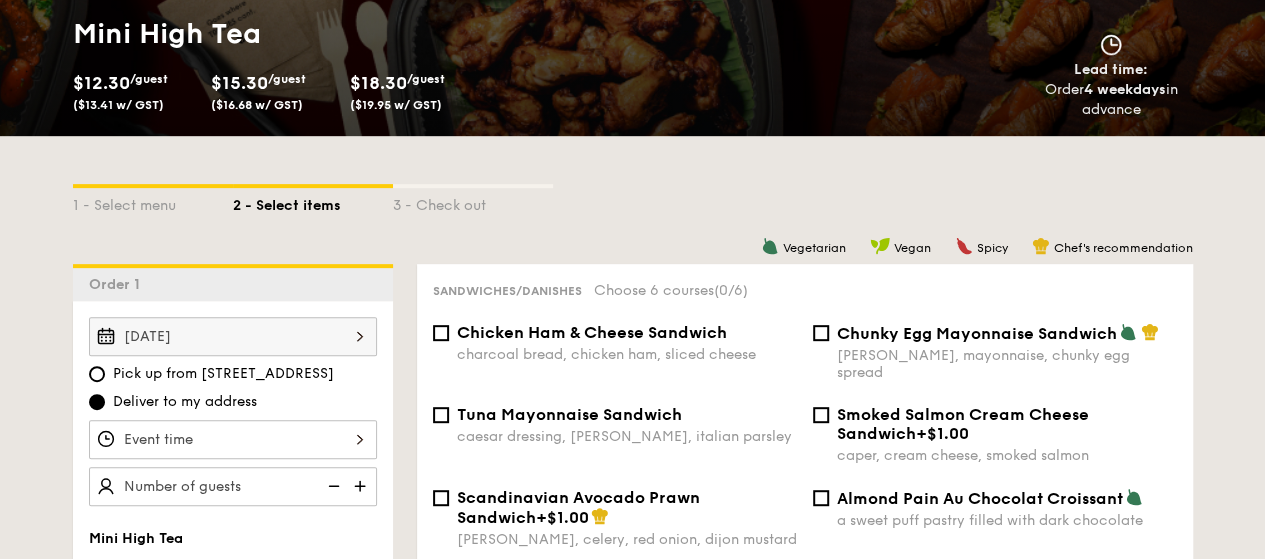 click on "Choose 6 courses
(0/6)" at bounding box center (671, 290) 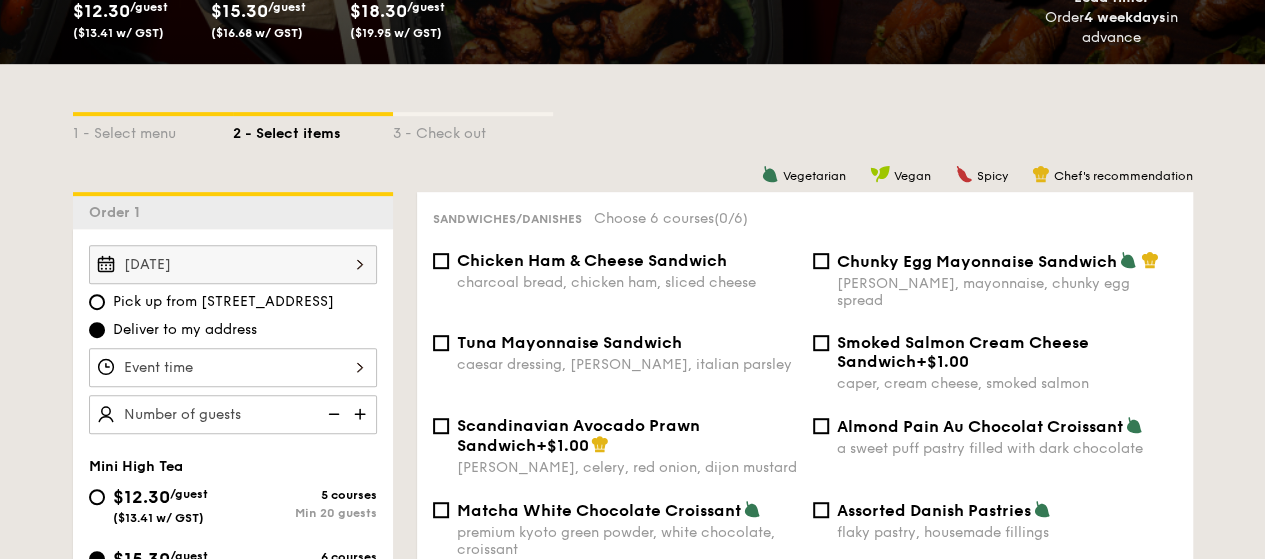 scroll, scrollTop: 400, scrollLeft: 0, axis: vertical 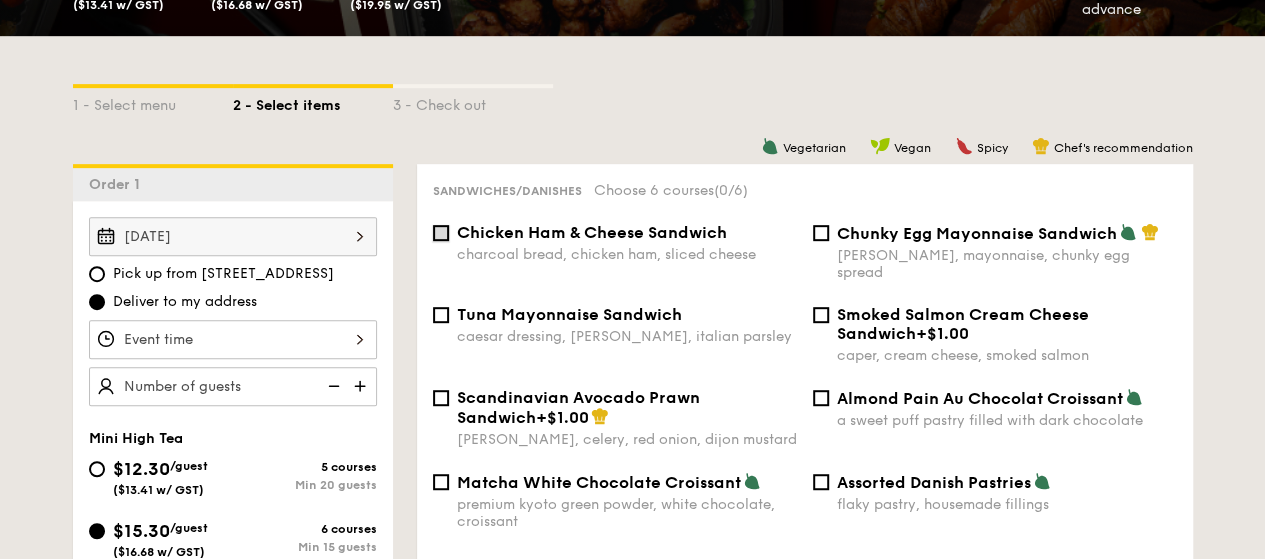 click on "Chicken Ham & Cheese Sandwich charcoal bread, chicken ham, sliced cheese" at bounding box center [441, 233] 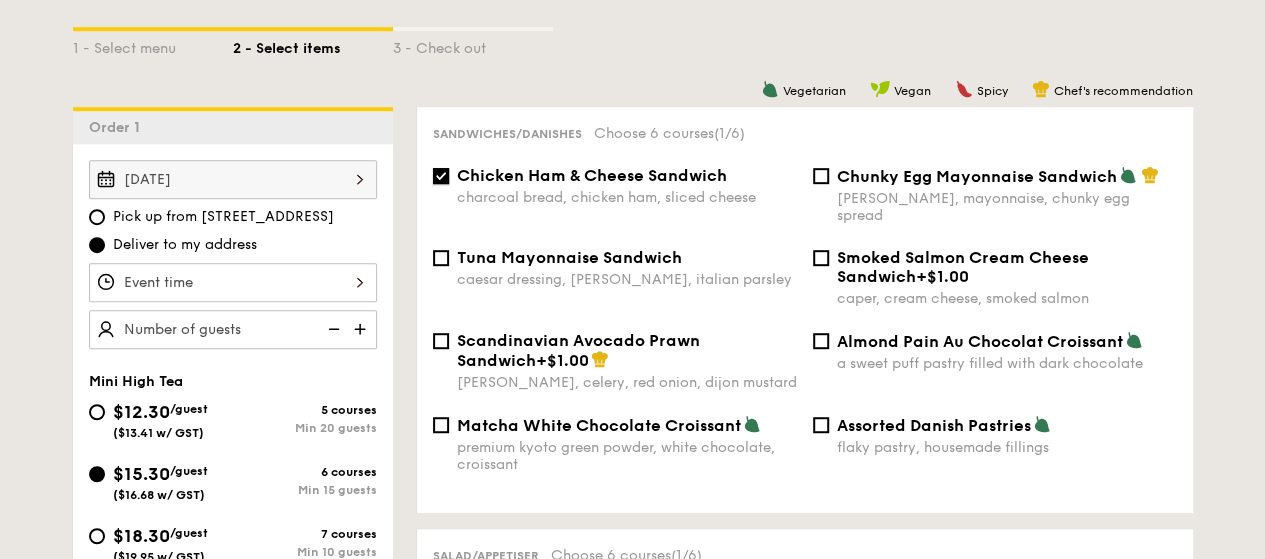 scroll, scrollTop: 500, scrollLeft: 0, axis: vertical 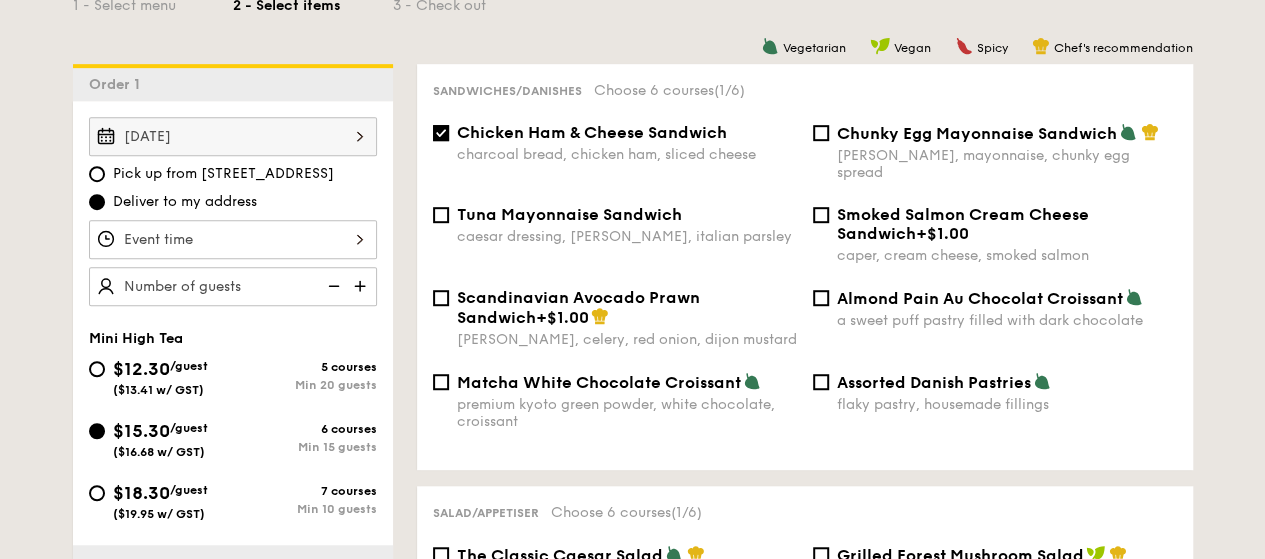 click on "Assorted Danish Pastries" at bounding box center [934, 382] 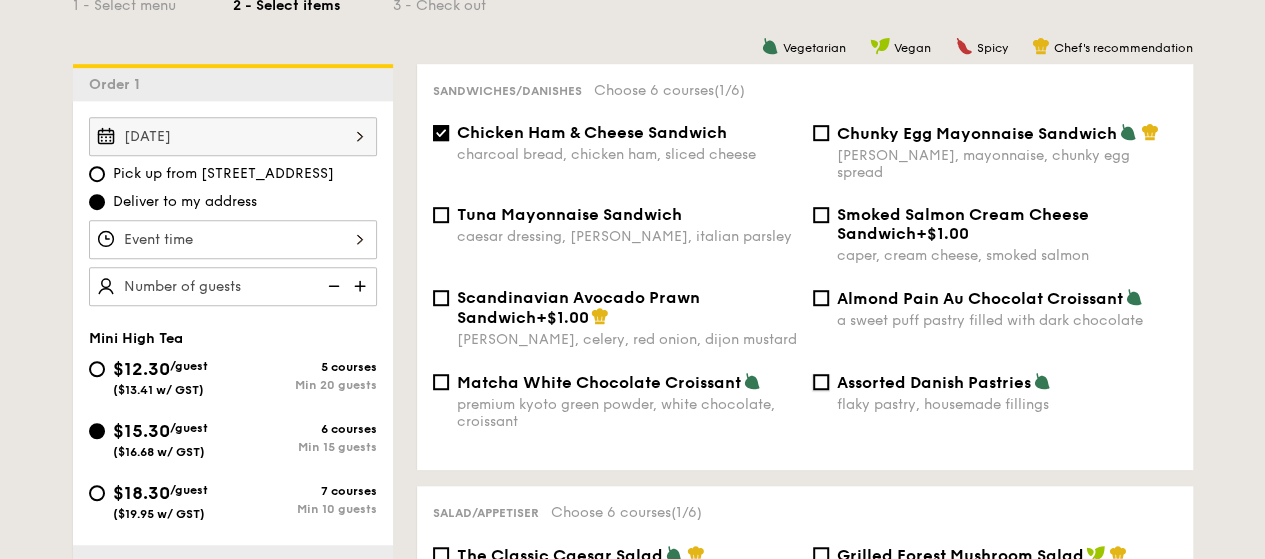 click on "Assorted Danish Pastries flaky pastry, housemade fillings" at bounding box center [821, 382] 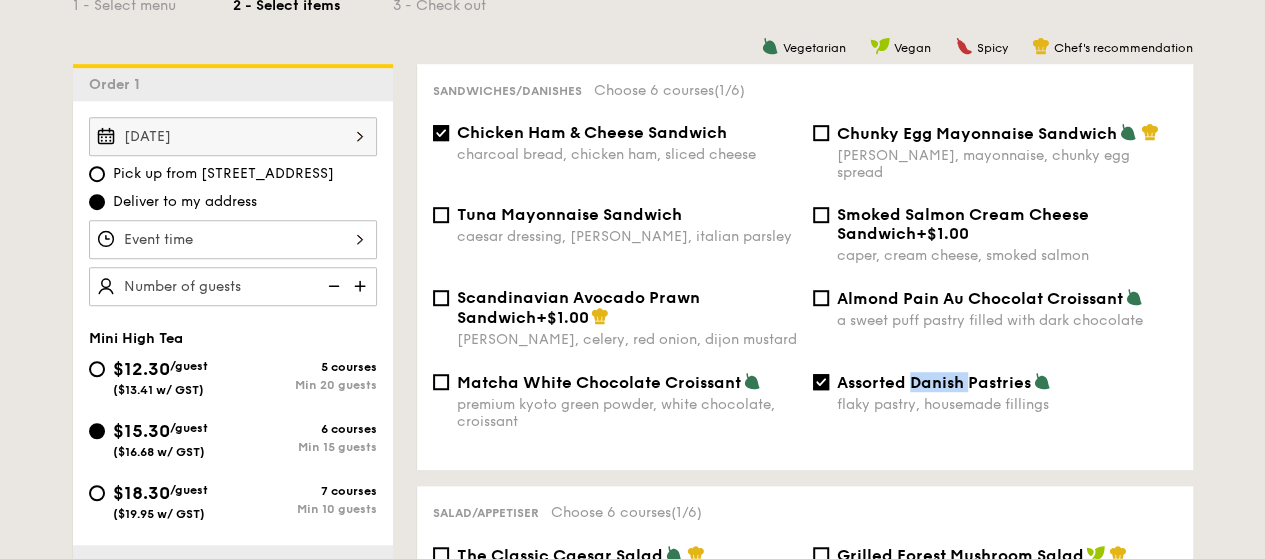 click on "Assorted Danish Pastries" at bounding box center (934, 382) 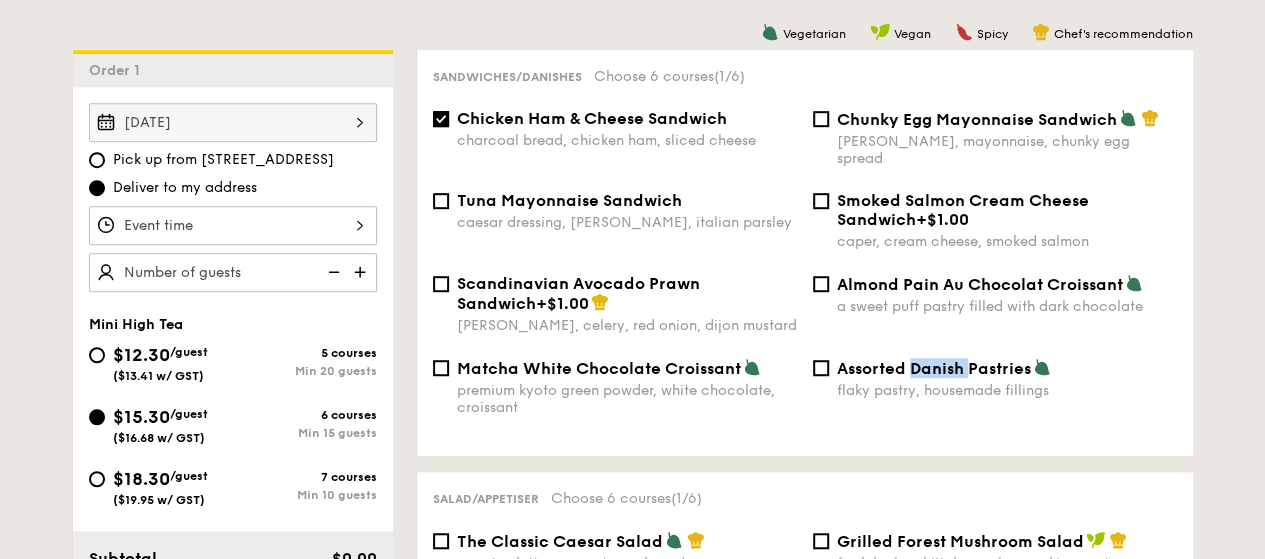 scroll, scrollTop: 800, scrollLeft: 0, axis: vertical 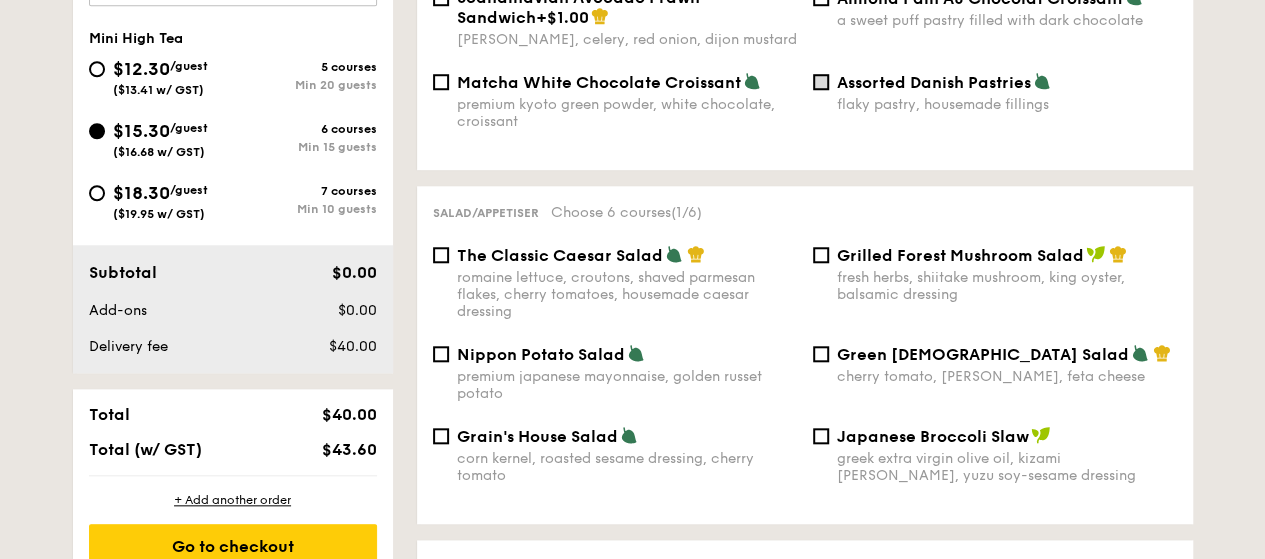 drag, startPoint x: 812, startPoint y: 56, endPoint x: 821, endPoint y: 72, distance: 18.35756 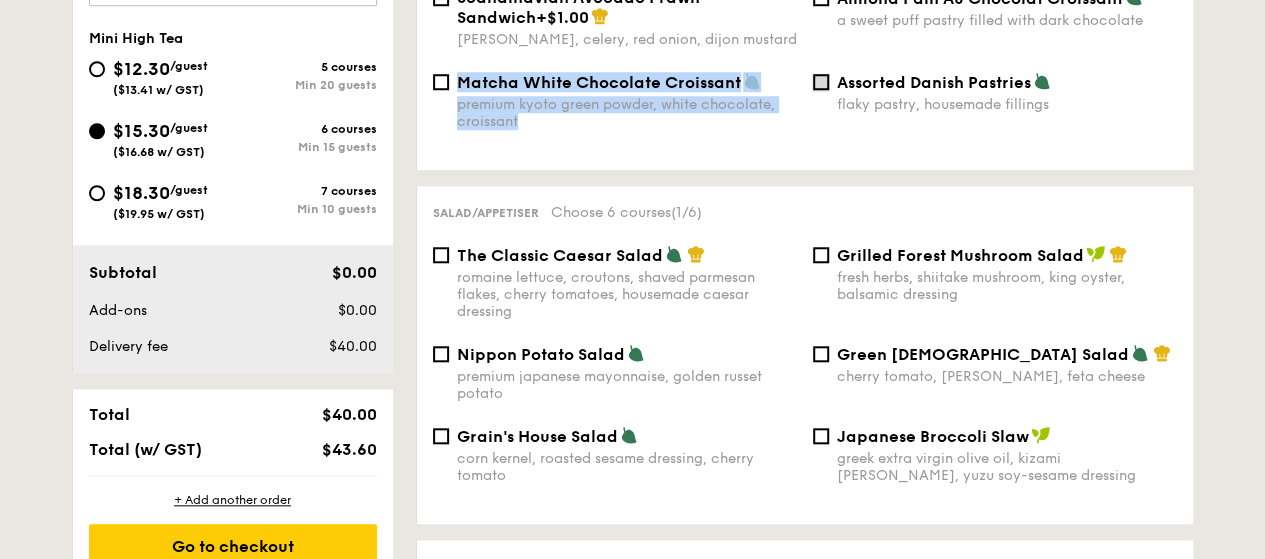 click on "Assorted Danish Pastries flaky pastry, housemade fillings" at bounding box center (821, 82) 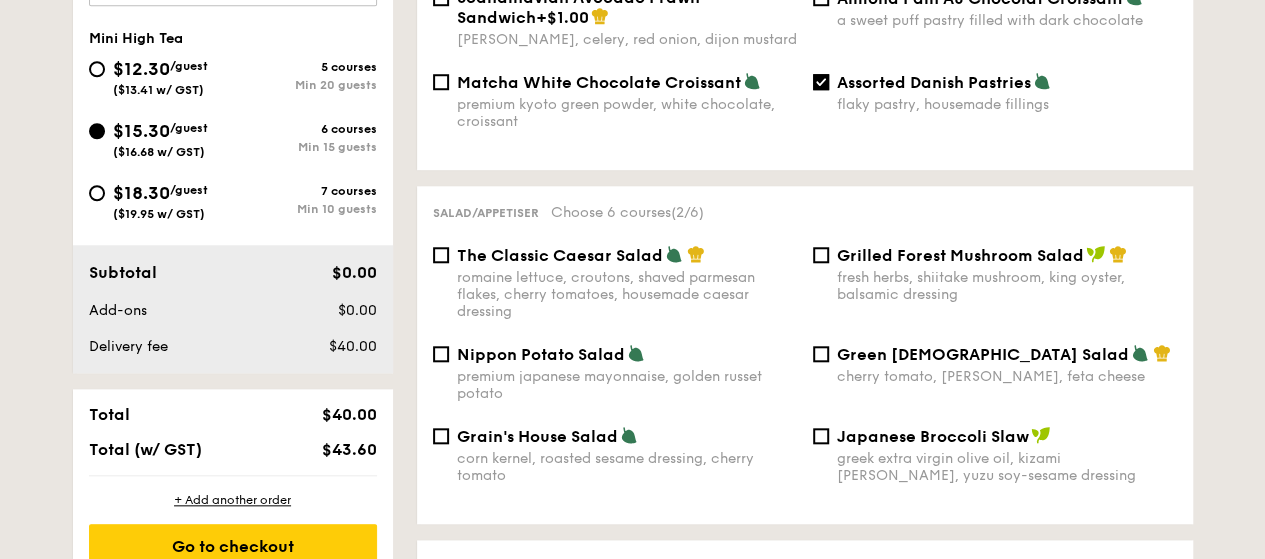 click on "Nippon Potato Salad premium japanese mayonnaise, golden russet potato" at bounding box center (615, 373) 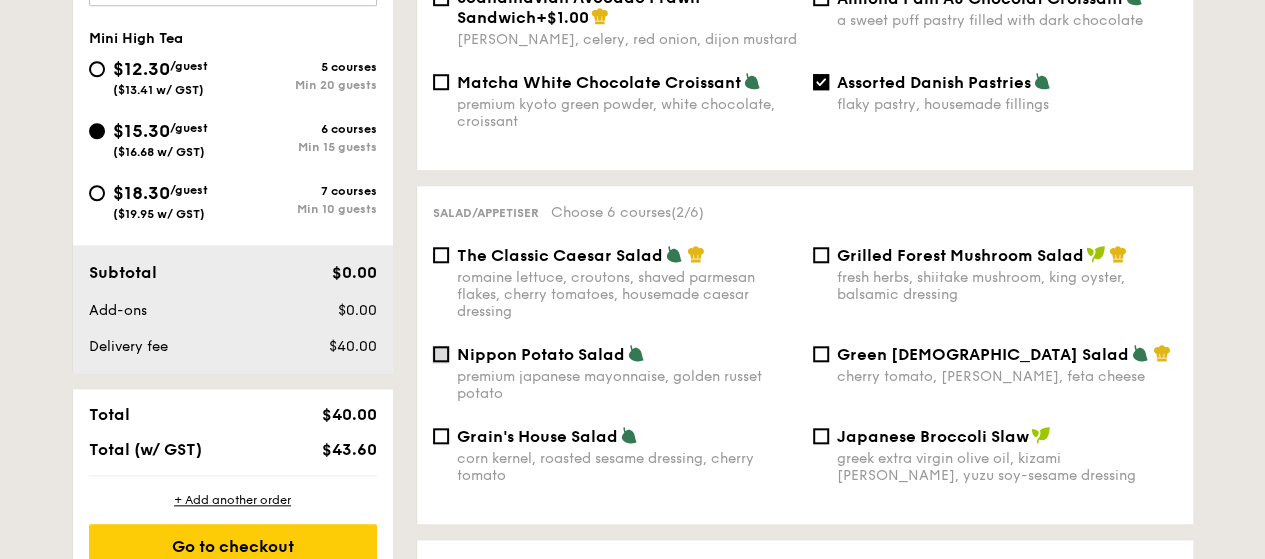 click on "Nippon Potato Salad premium japanese mayonnaise, golden russet potato" at bounding box center [441, 354] 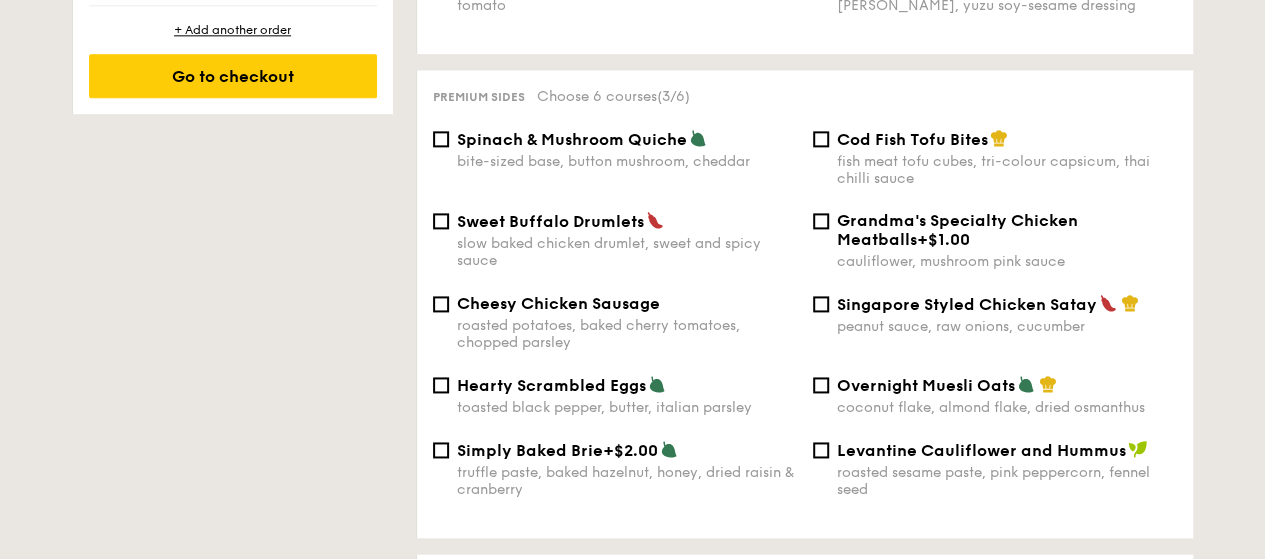 scroll, scrollTop: 1300, scrollLeft: 0, axis: vertical 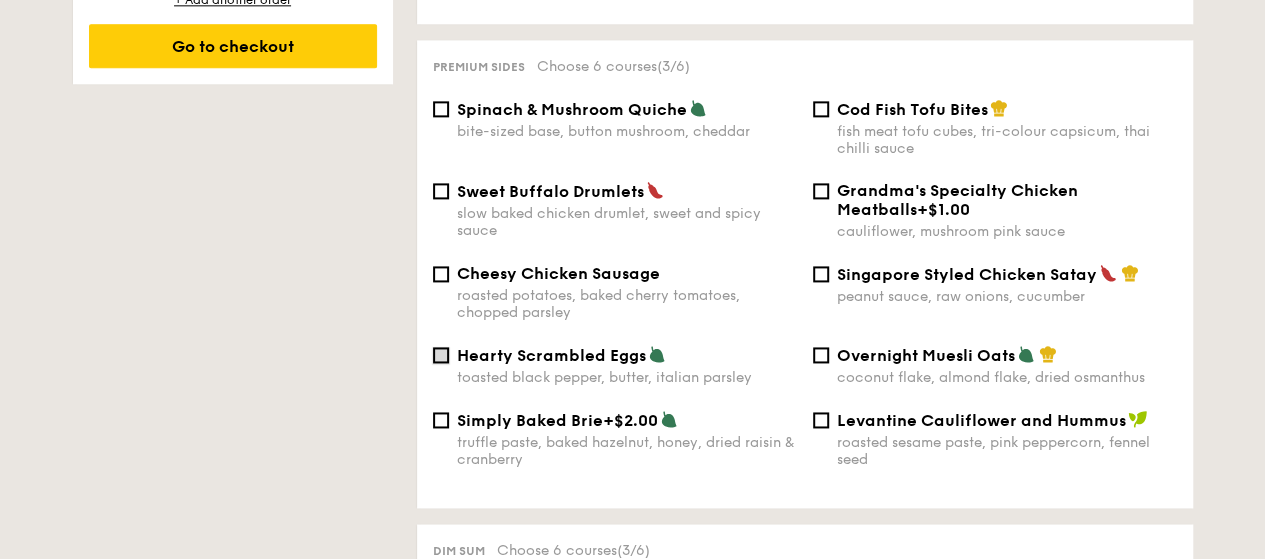 click on "Hearty Scrambled Eggs toasted black pepper, butter, italian parsley" at bounding box center (441, 355) 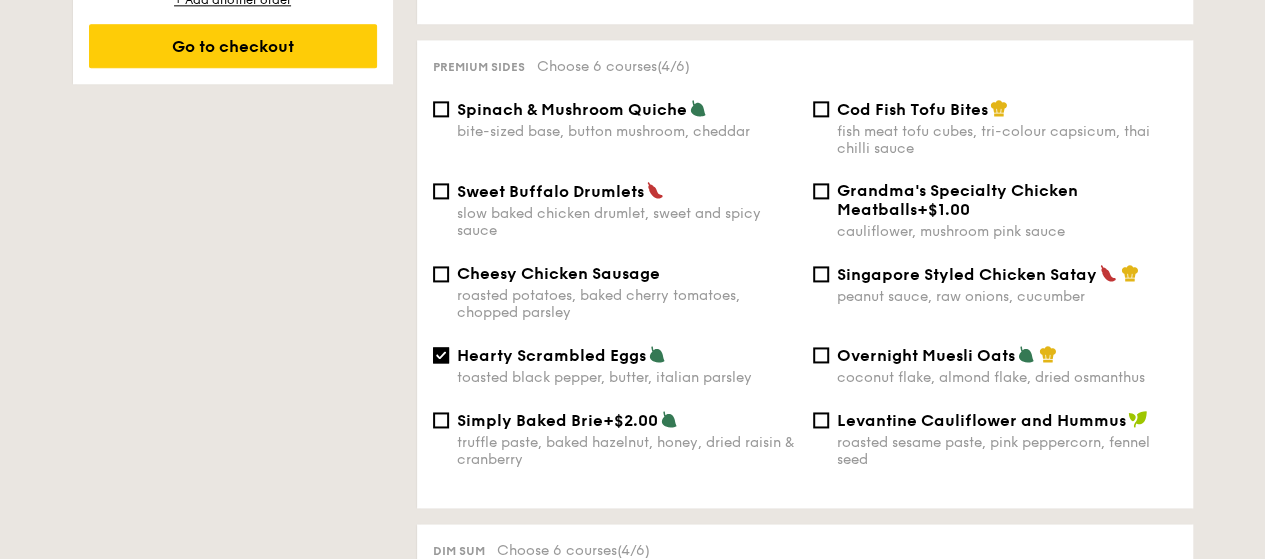 click on "Singapore Styled Chicken Satay" at bounding box center [967, 274] 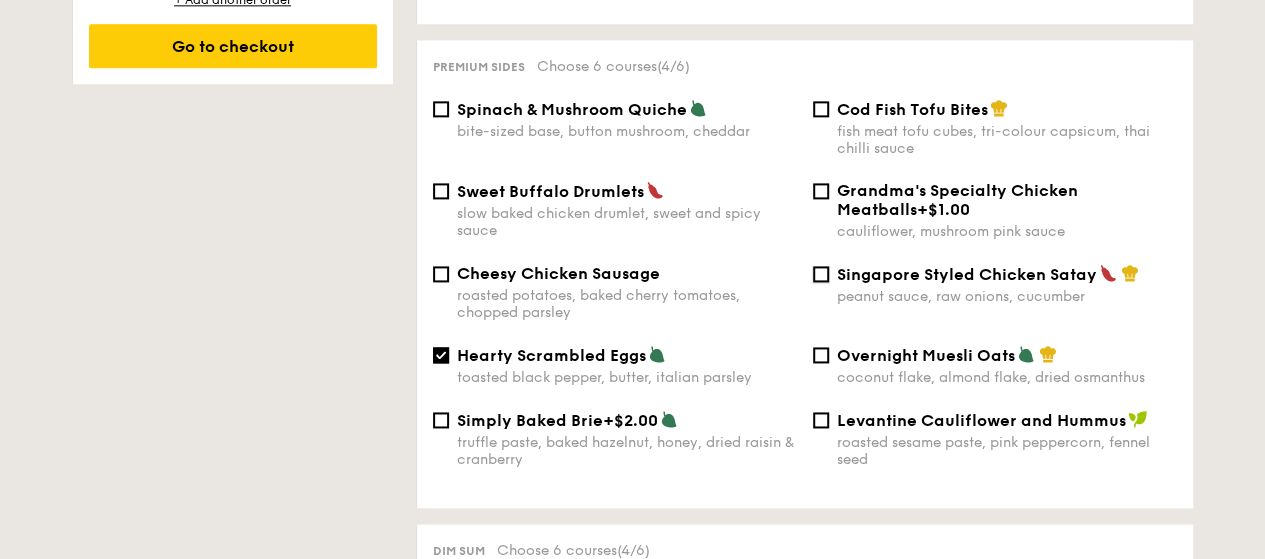 click on "Singapore Styled Chicken Satay peanut sauce, raw onions, cucumber" at bounding box center [821, 274] 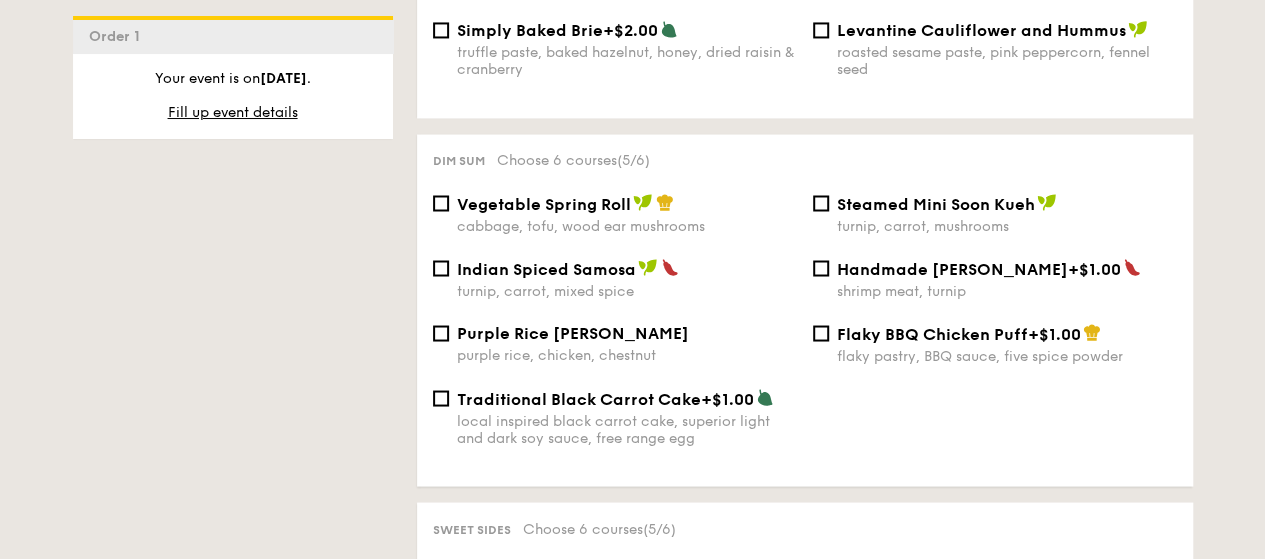 scroll, scrollTop: 1800, scrollLeft: 0, axis: vertical 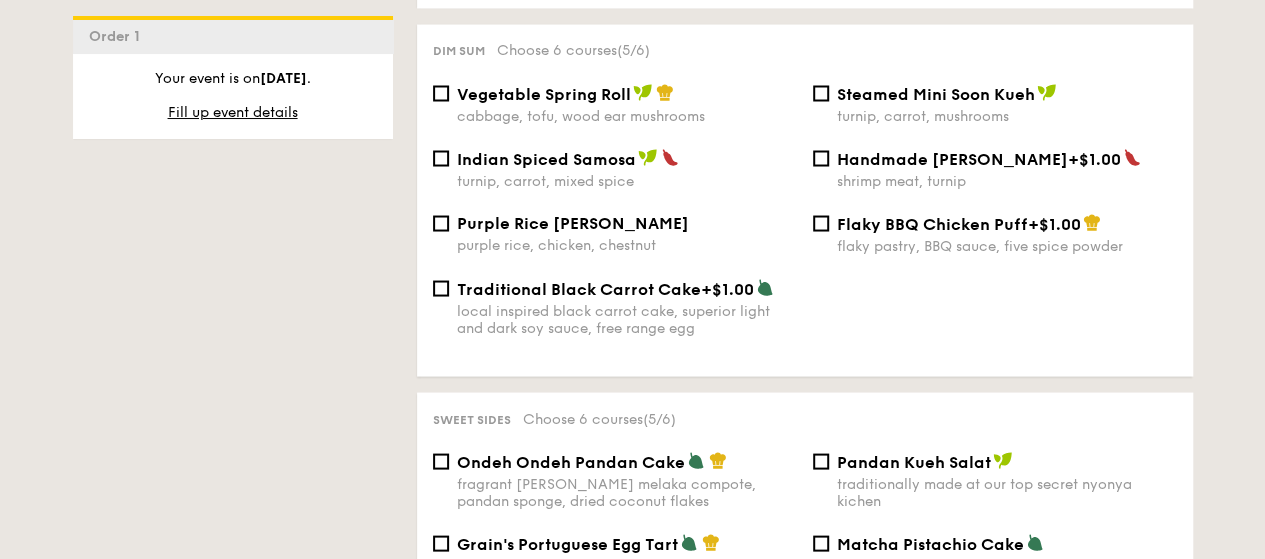 click on "Traditional Black Carrot Cake" at bounding box center [579, 288] 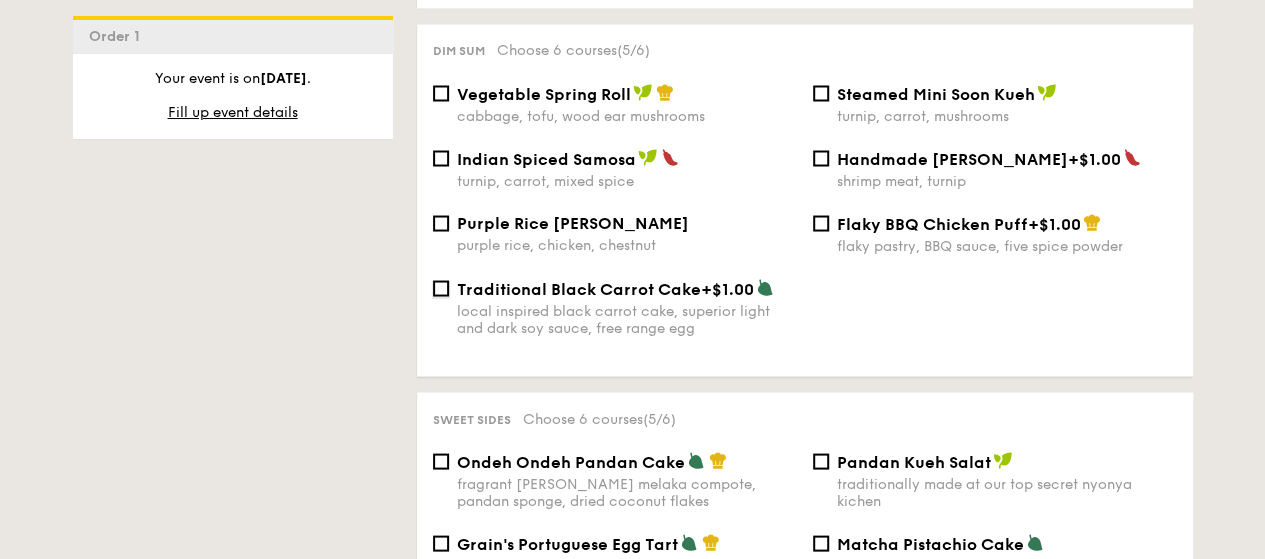 click on "Traditional Black Carrot Cake
+$1.00
local inspired black carrot cake, superior light and dark soy sauce, free range egg" at bounding box center [441, 288] 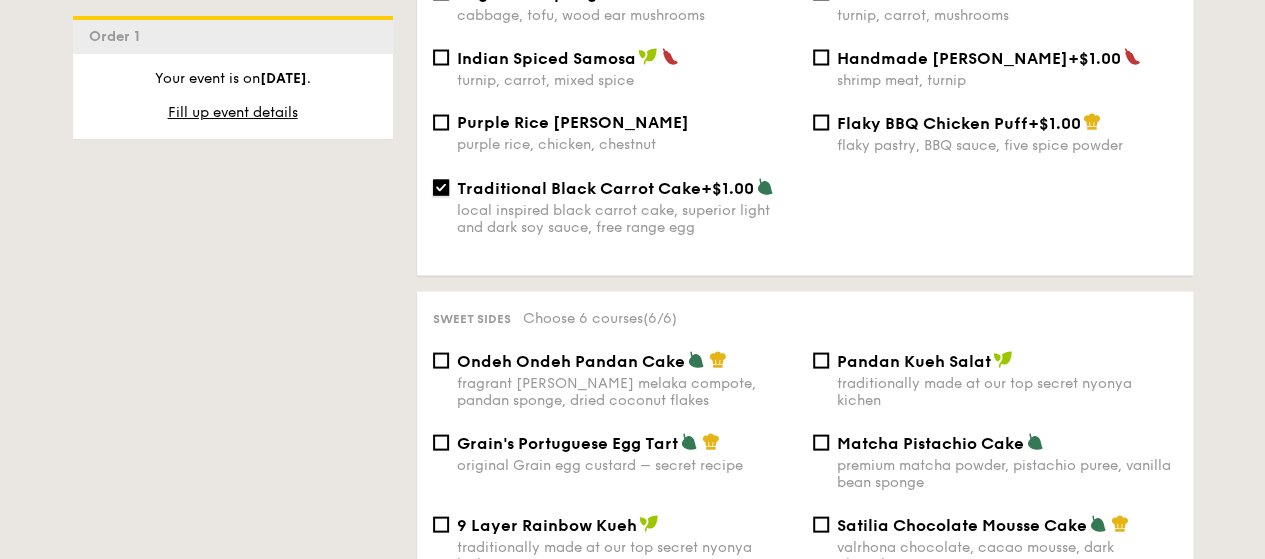 scroll, scrollTop: 2000, scrollLeft: 0, axis: vertical 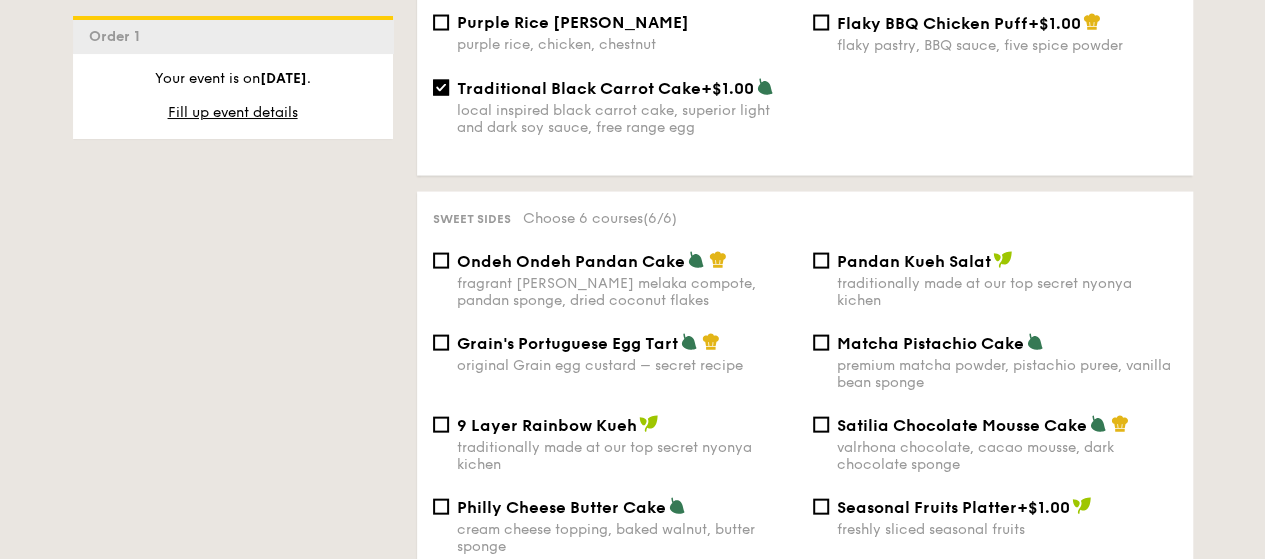 click on "fragrant [PERSON_NAME] melaka compote, pandan sponge, dried coconut flakes" at bounding box center (627, 292) 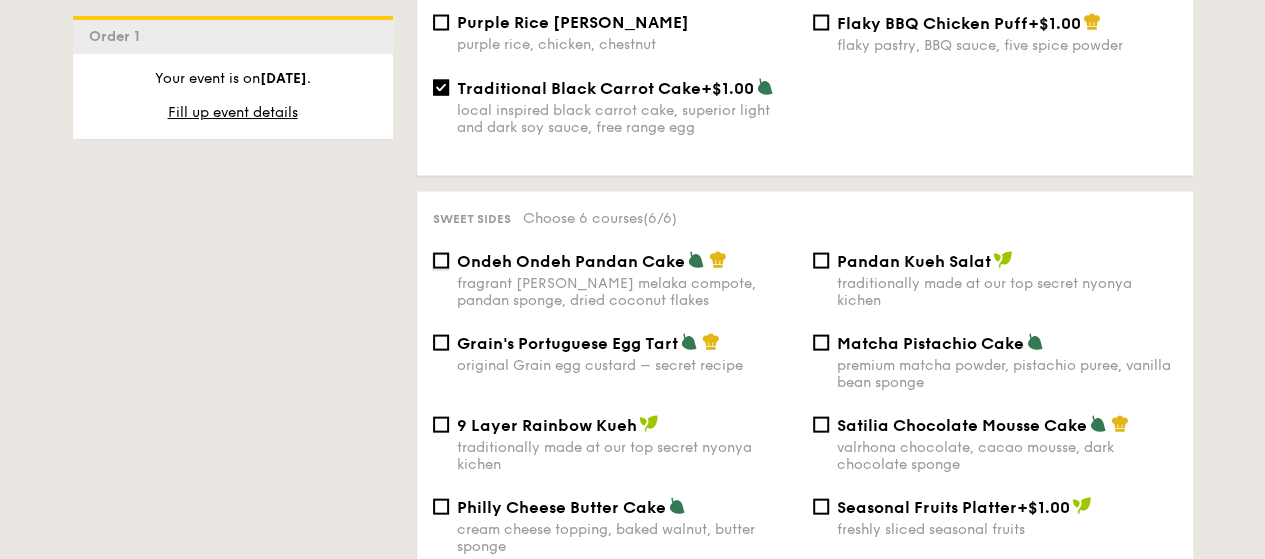 click on "Ondeh Ondeh Pandan Cake fragrant gula melaka compote, pandan sponge, dried coconut flakes" at bounding box center [441, 261] 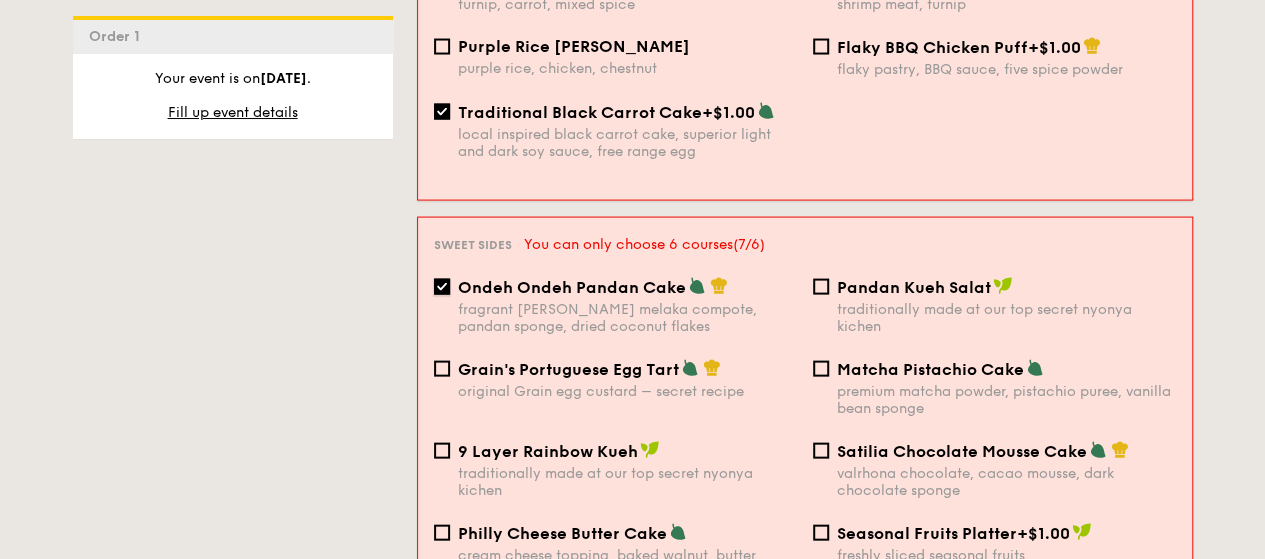 scroll, scrollTop: 2004, scrollLeft: 0, axis: vertical 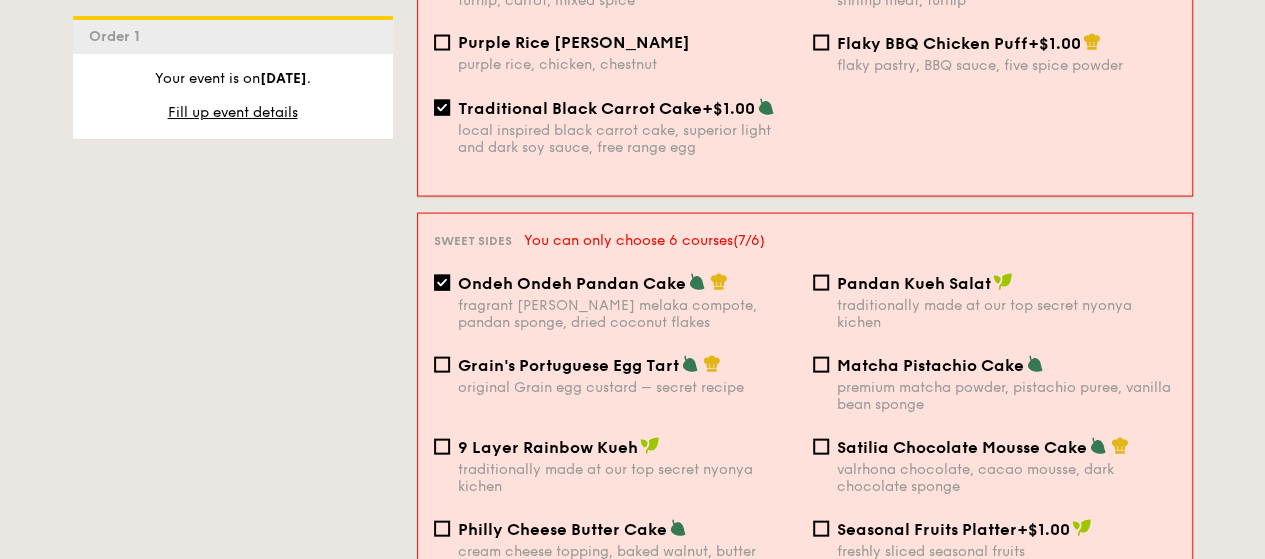 click on "Ondeh Ondeh Pandan Cake" at bounding box center (572, 283) 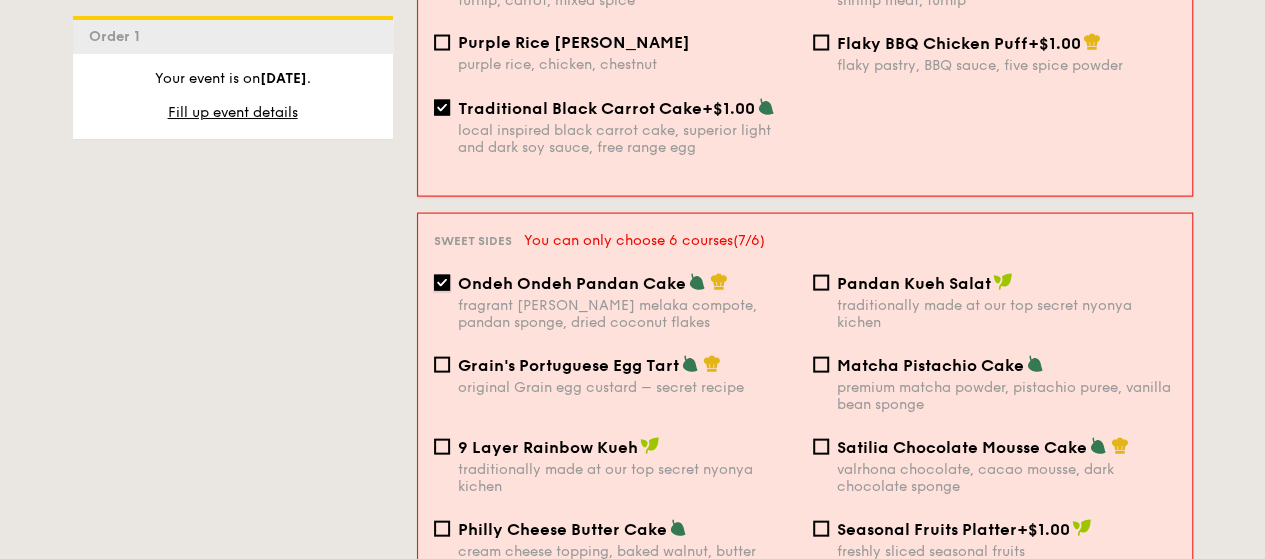 click on "Ondeh Ondeh Pandan Cake fragrant gula melaka compote, pandan sponge, dried coconut flakes" at bounding box center (442, 283) 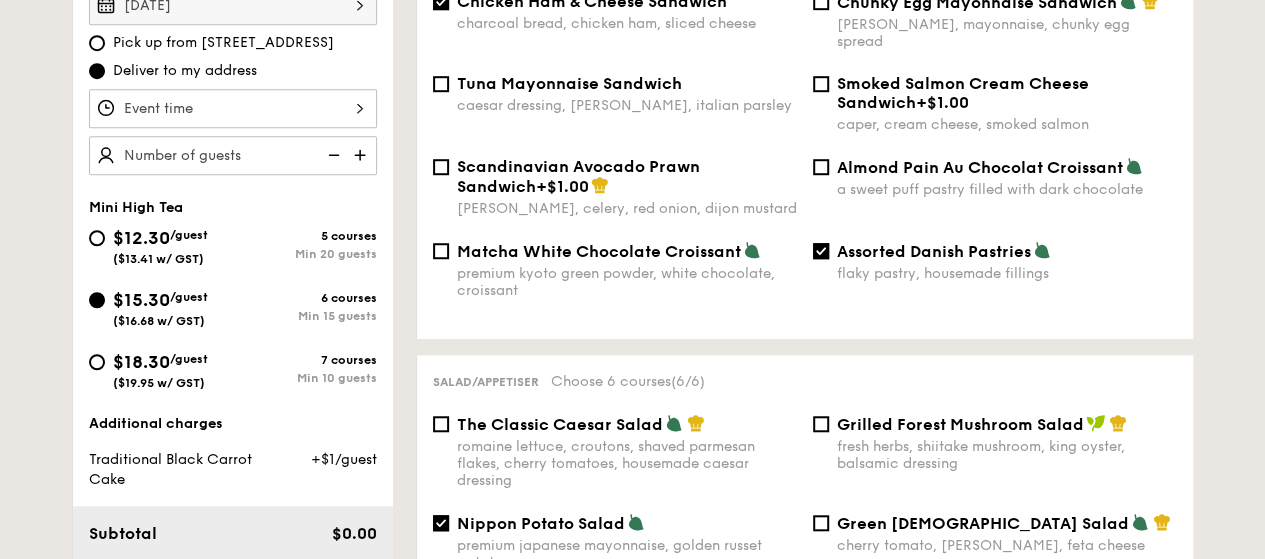scroll, scrollTop: 600, scrollLeft: 0, axis: vertical 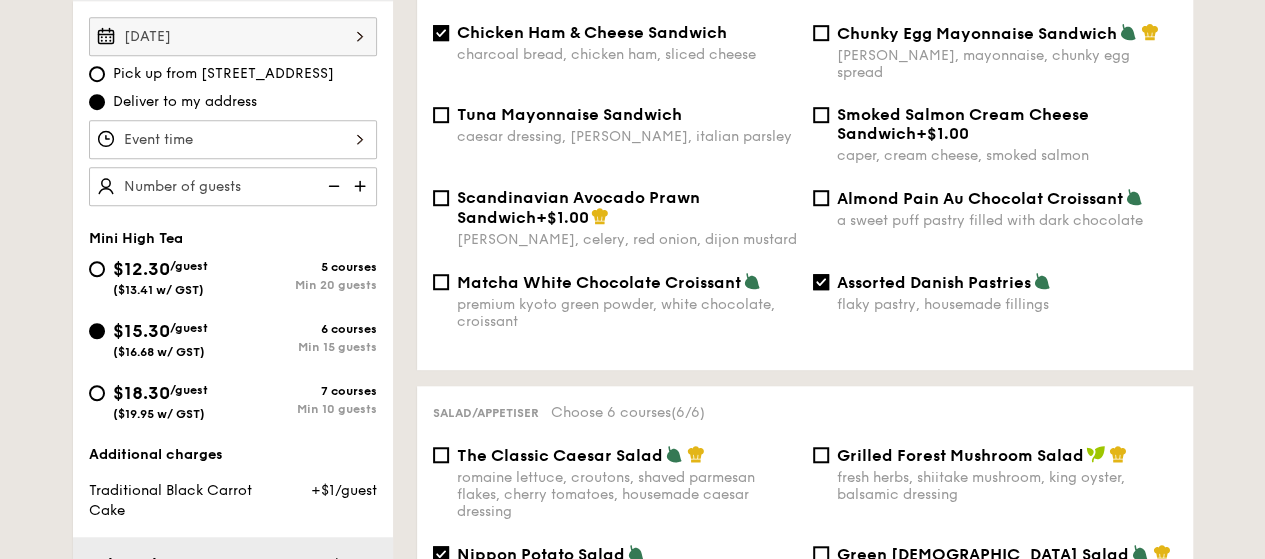 click at bounding box center (233, 139) 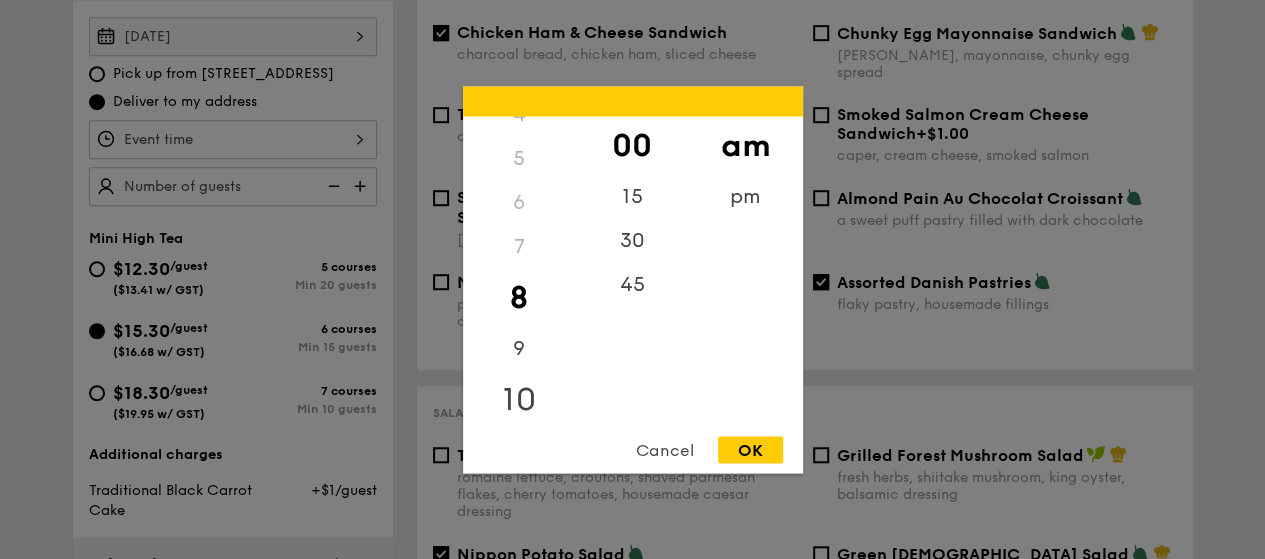 scroll, scrollTop: 232, scrollLeft: 0, axis: vertical 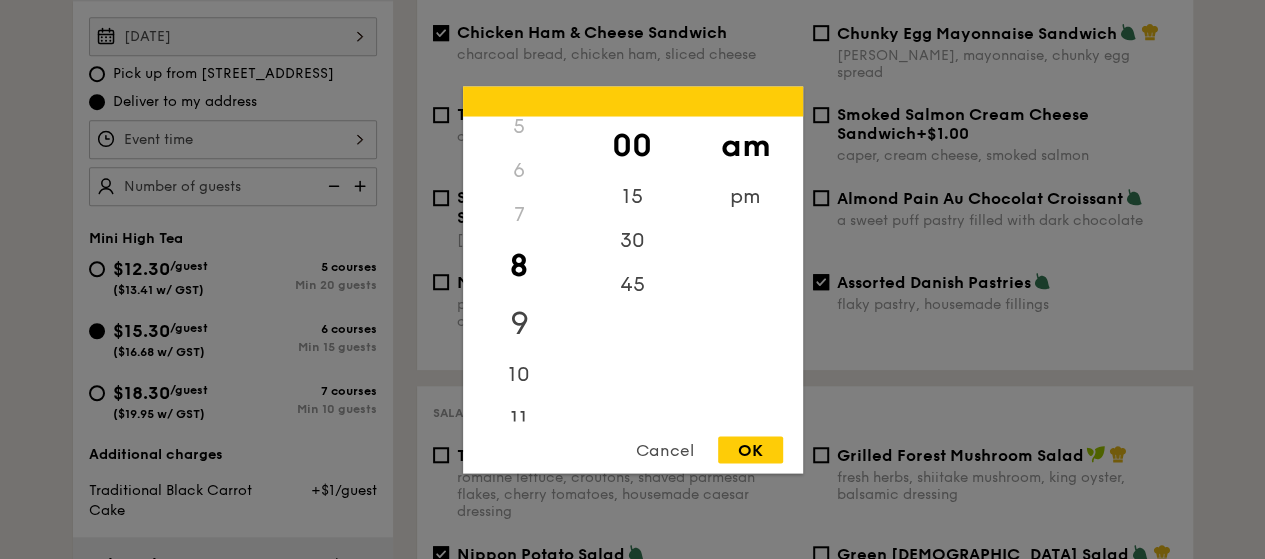click on "9" at bounding box center [519, 323] 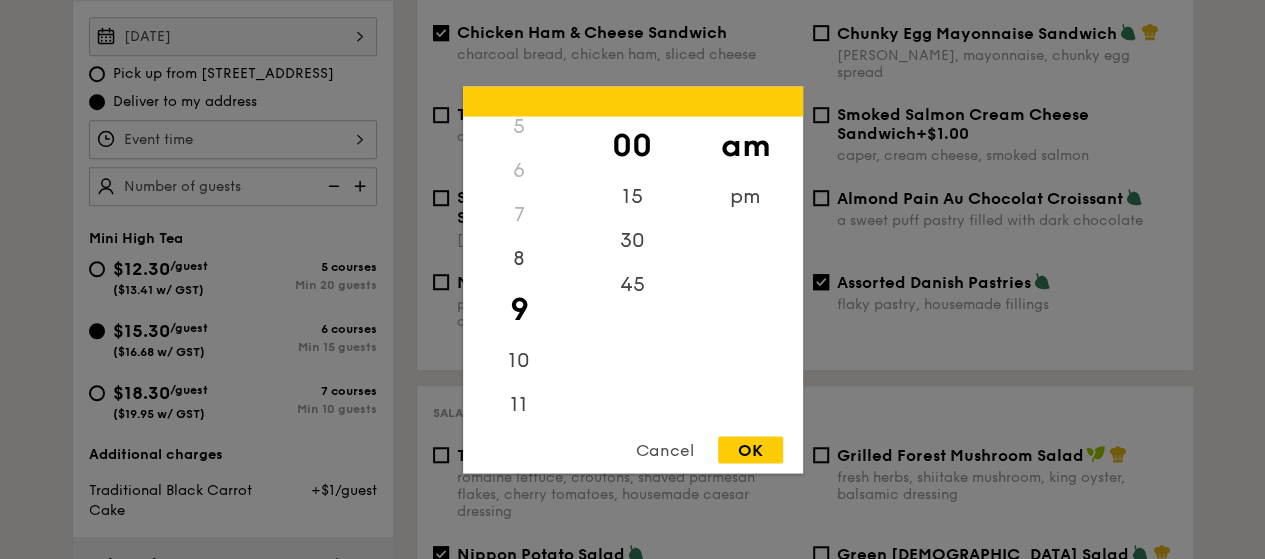 click on "OK" at bounding box center [750, 449] 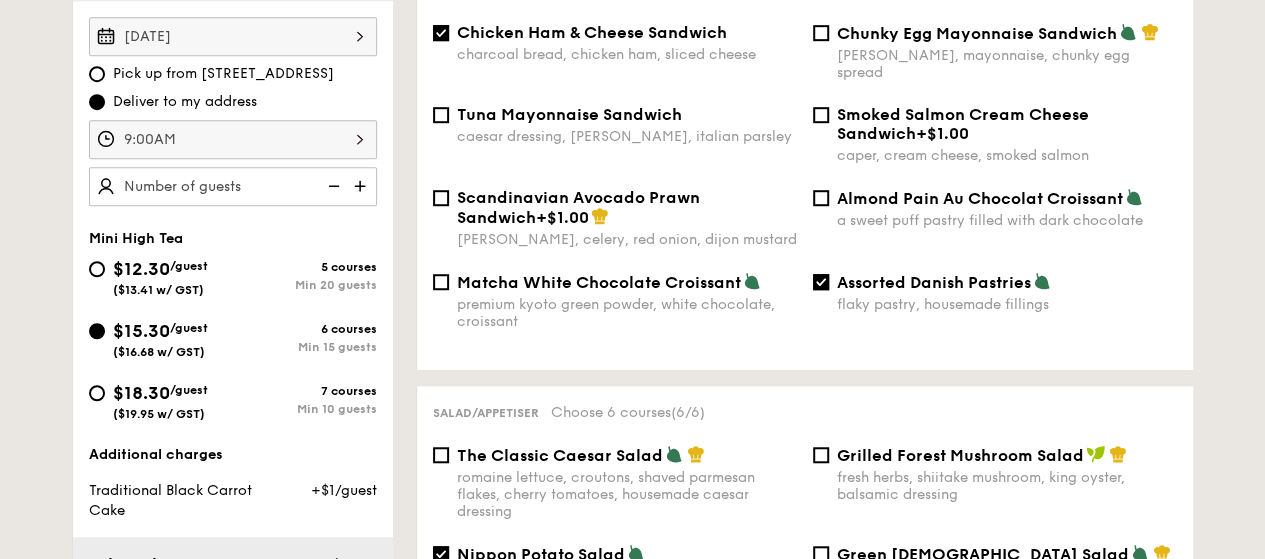 click at bounding box center [362, 186] 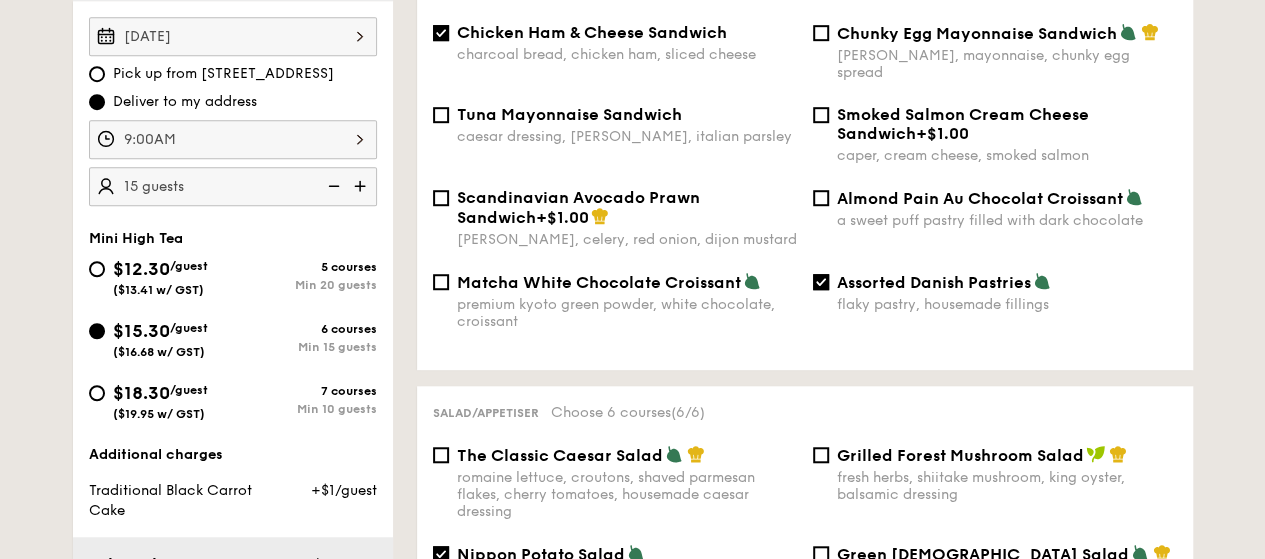 click at bounding box center (362, 186) 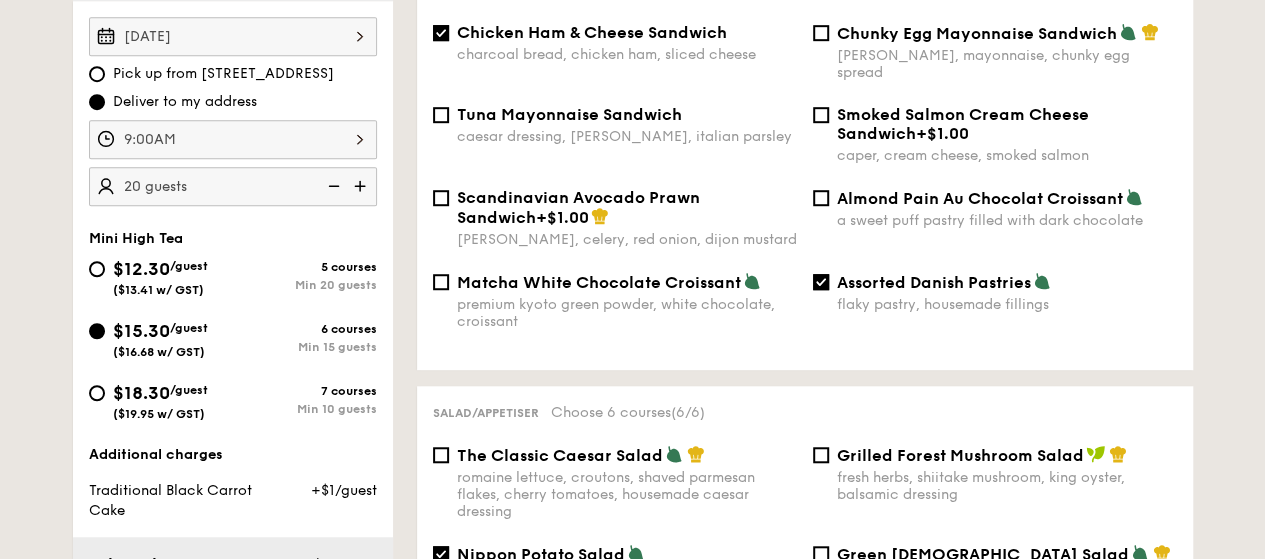 click at bounding box center [332, 186] 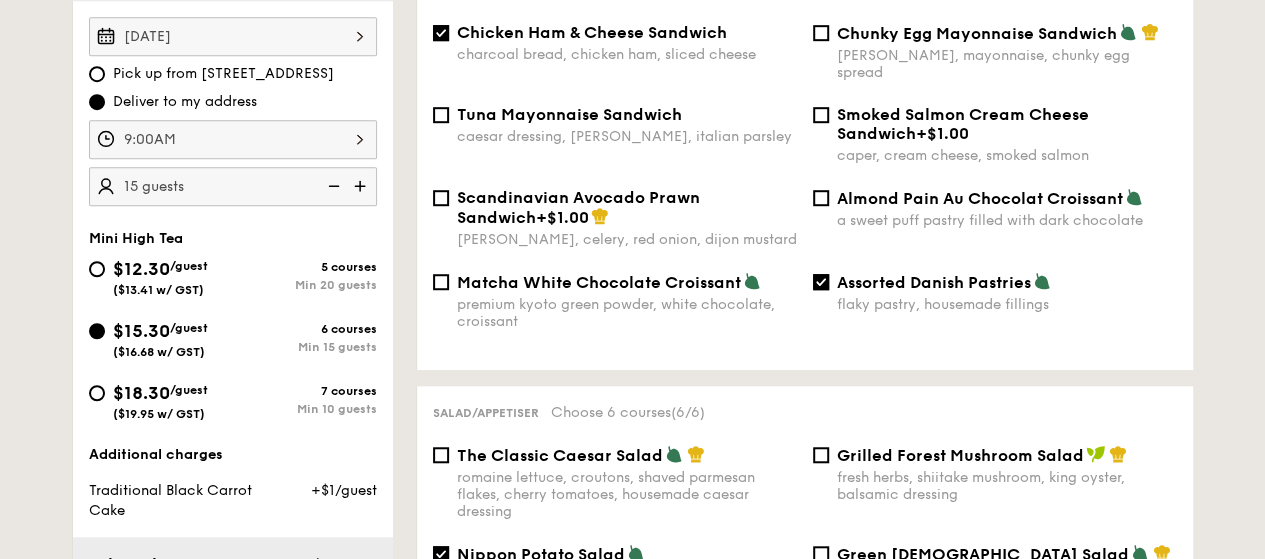 click at bounding box center [362, 186] 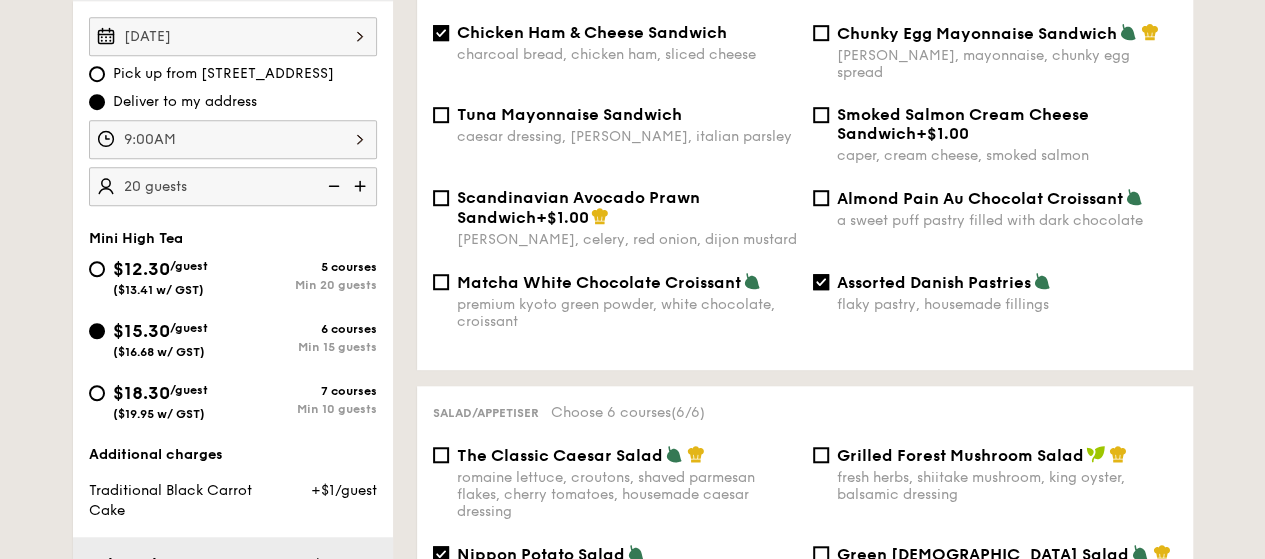 click on "9:00AM" at bounding box center [233, 139] 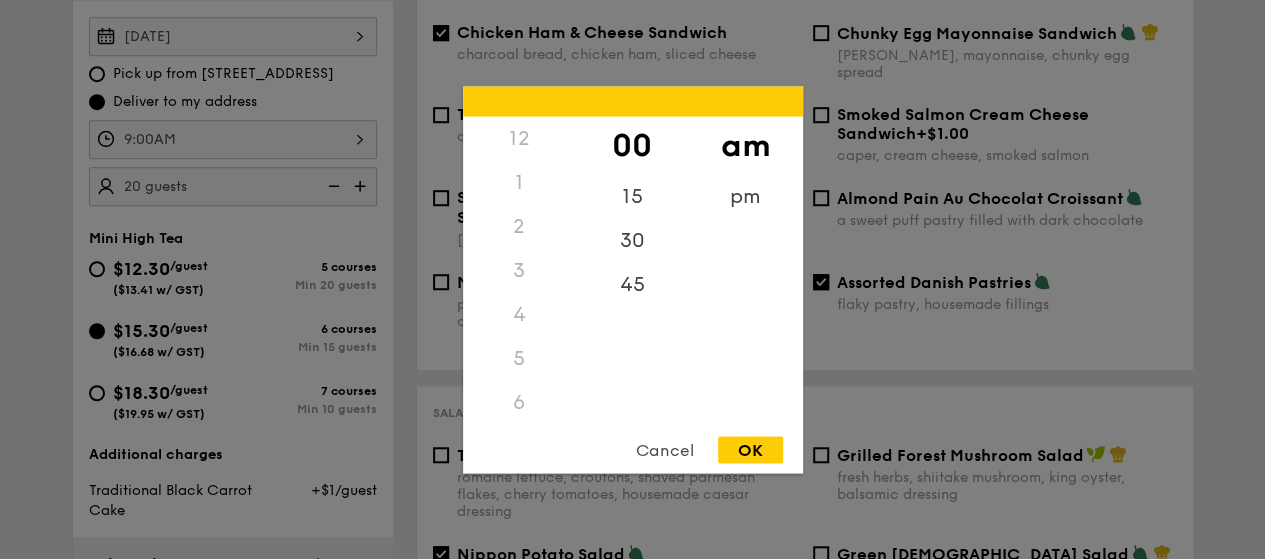 scroll, scrollTop: 176, scrollLeft: 0, axis: vertical 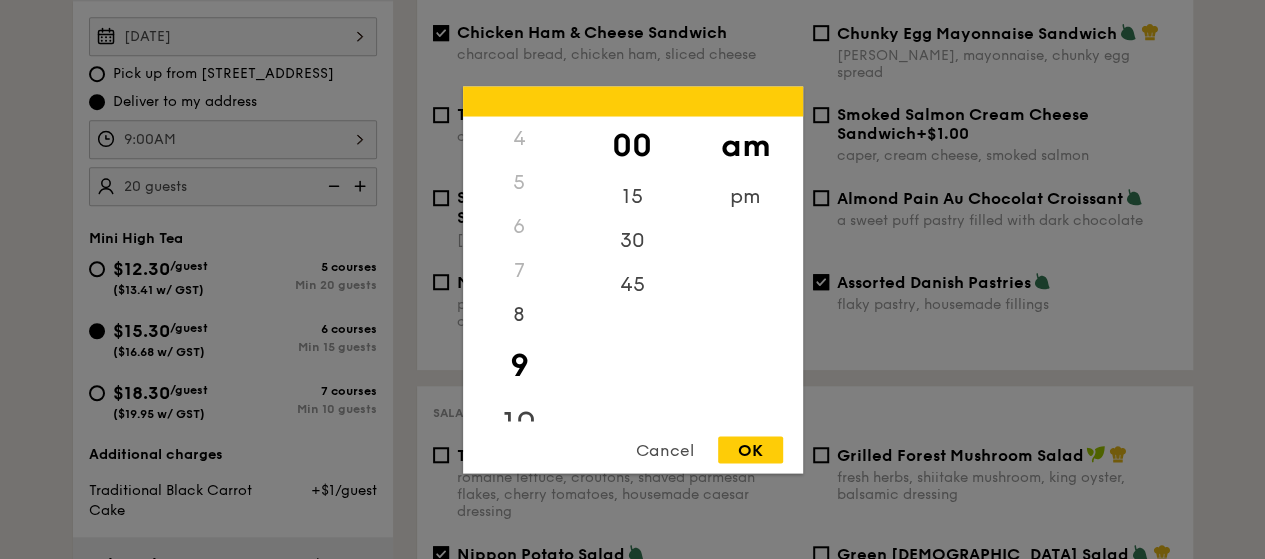 click on "10" at bounding box center [519, 423] 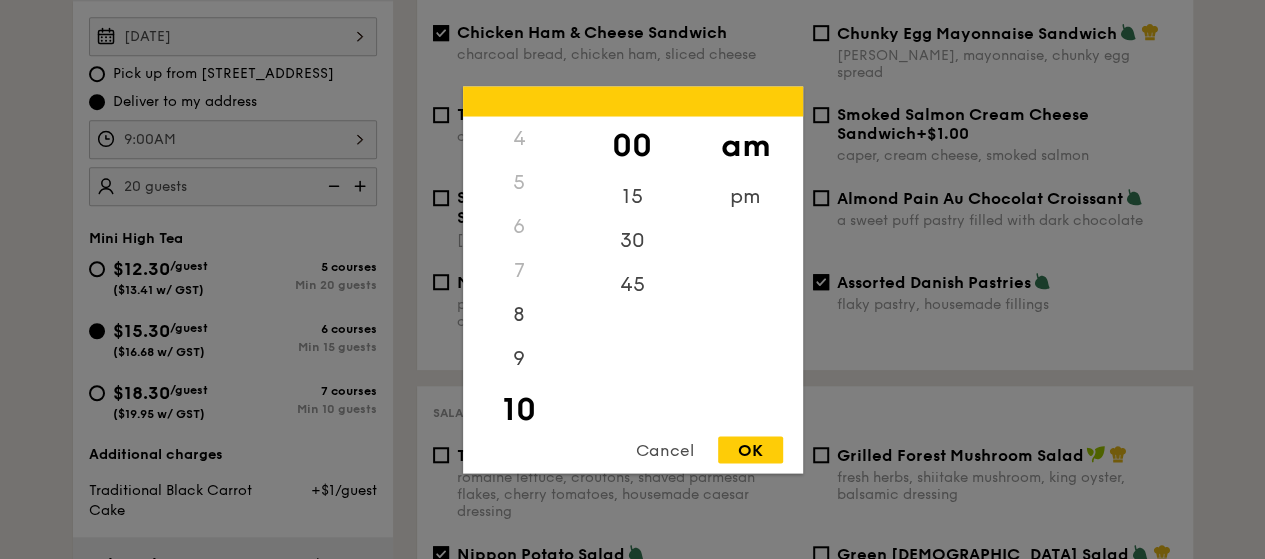 click on "OK" at bounding box center (750, 449) 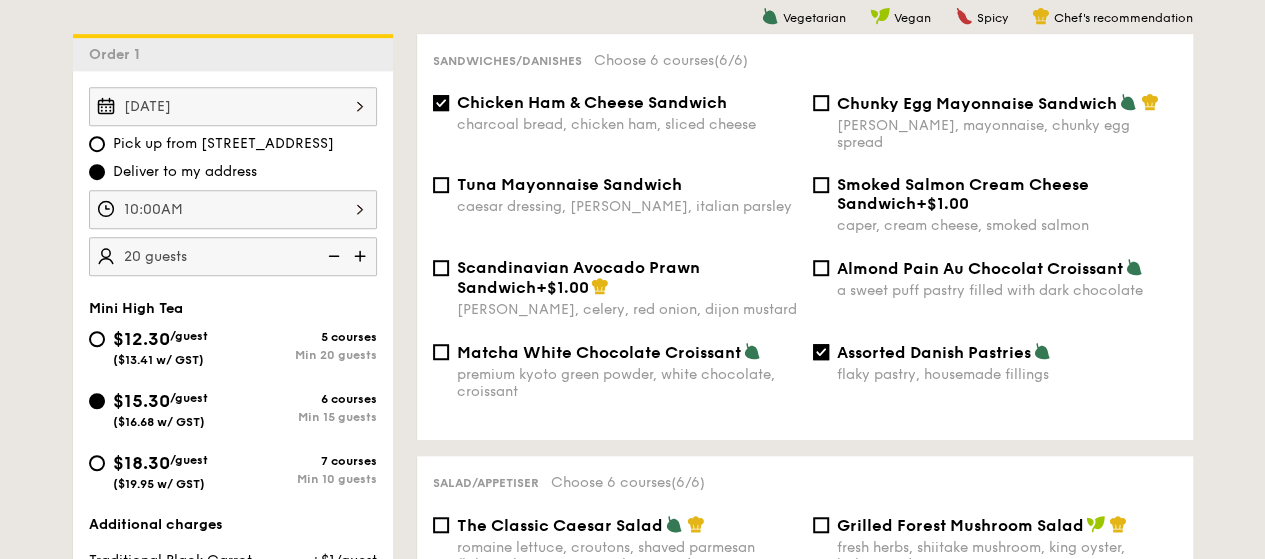 scroll, scrollTop: 500, scrollLeft: 0, axis: vertical 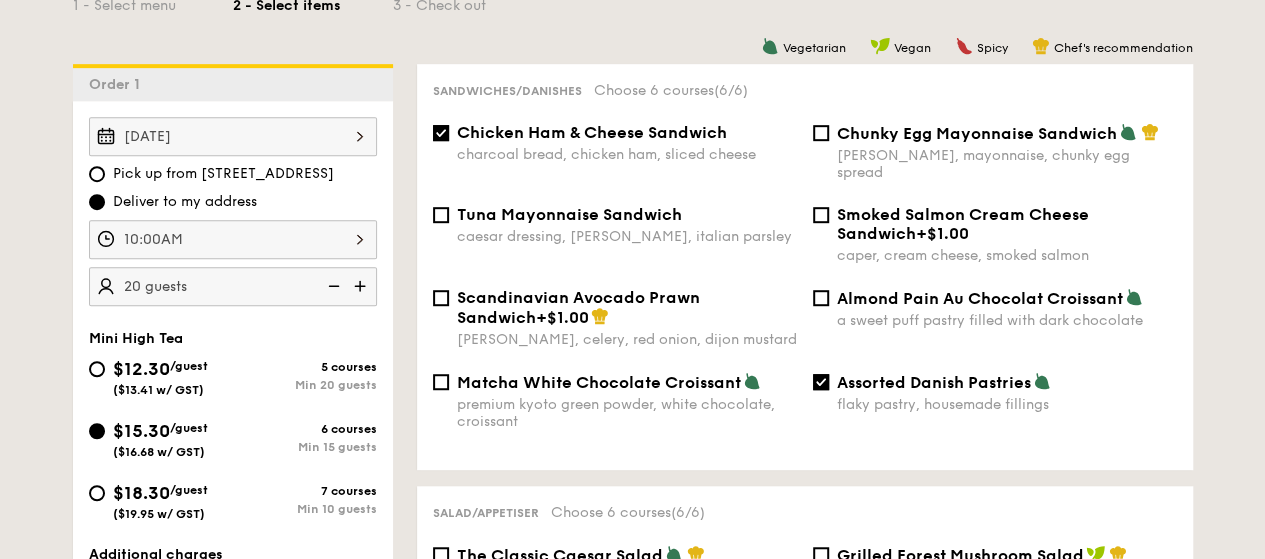 click at bounding box center [332, 286] 